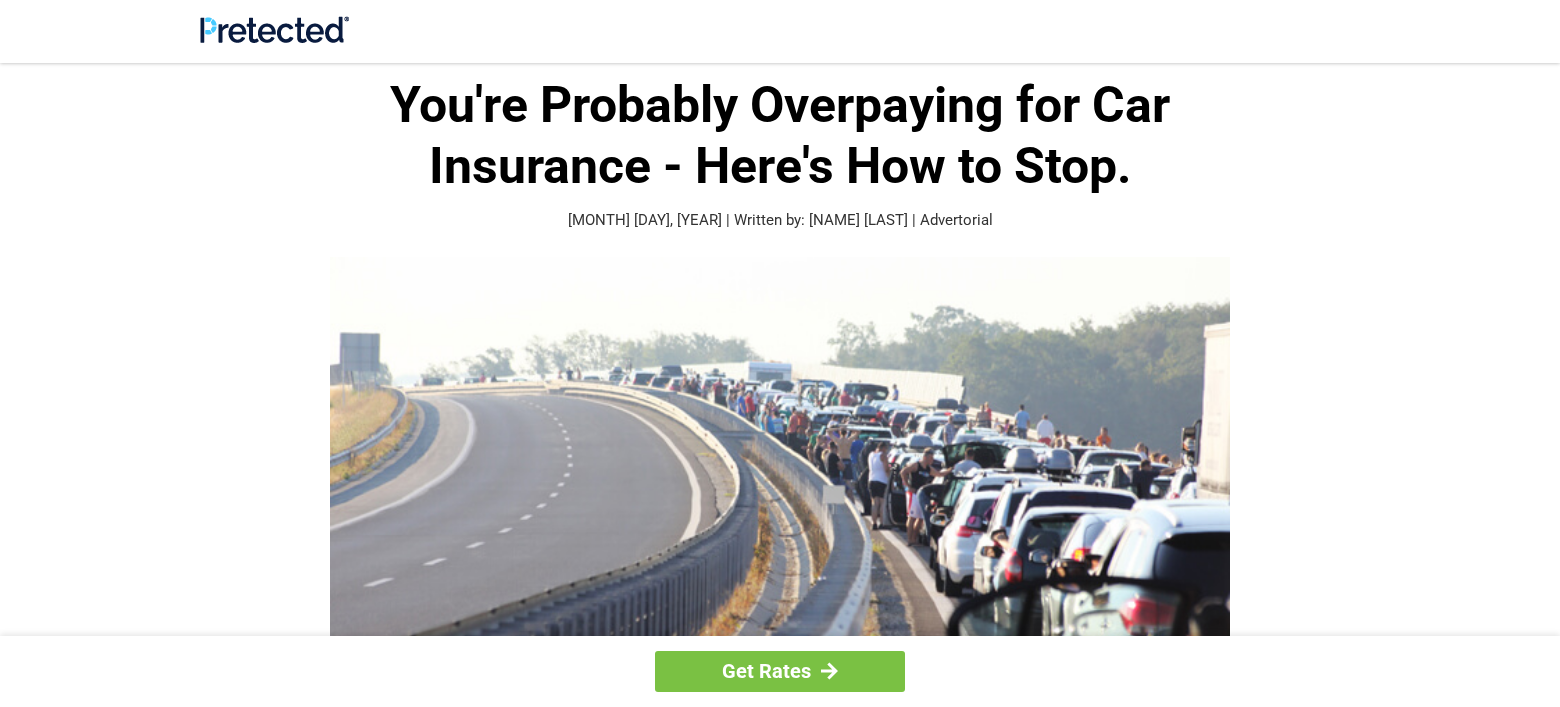 scroll, scrollTop: 0, scrollLeft: 0, axis: both 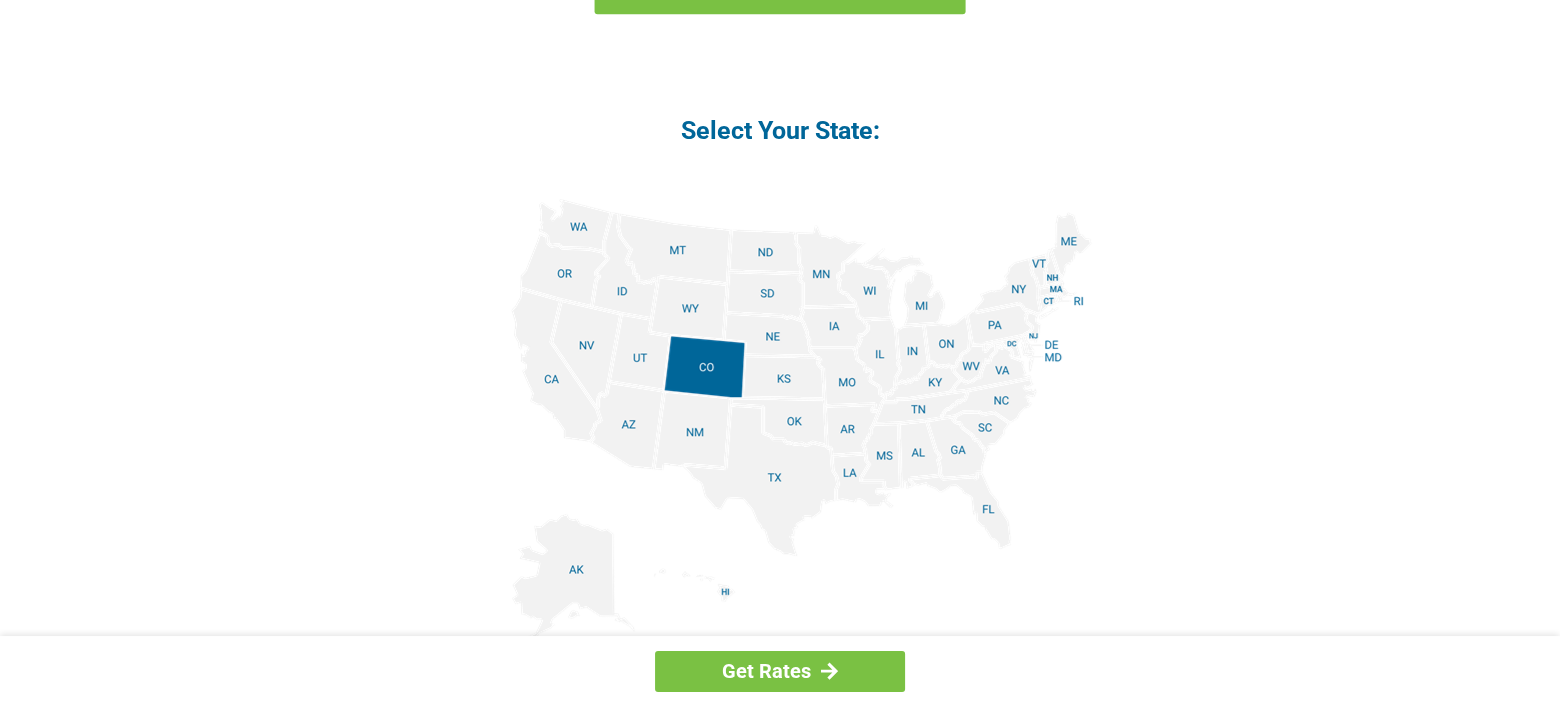 click at bounding box center [780, 424] 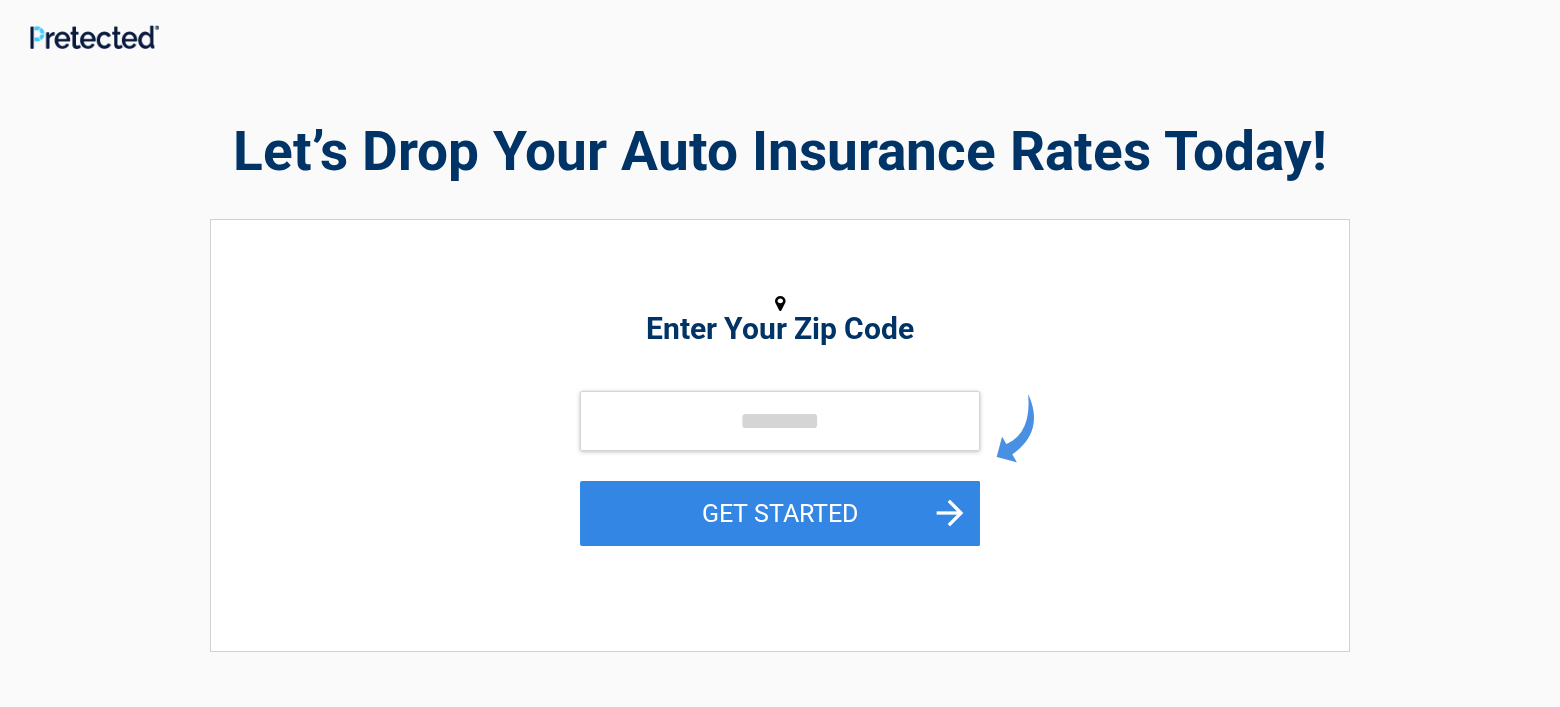 scroll, scrollTop: 0, scrollLeft: 0, axis: both 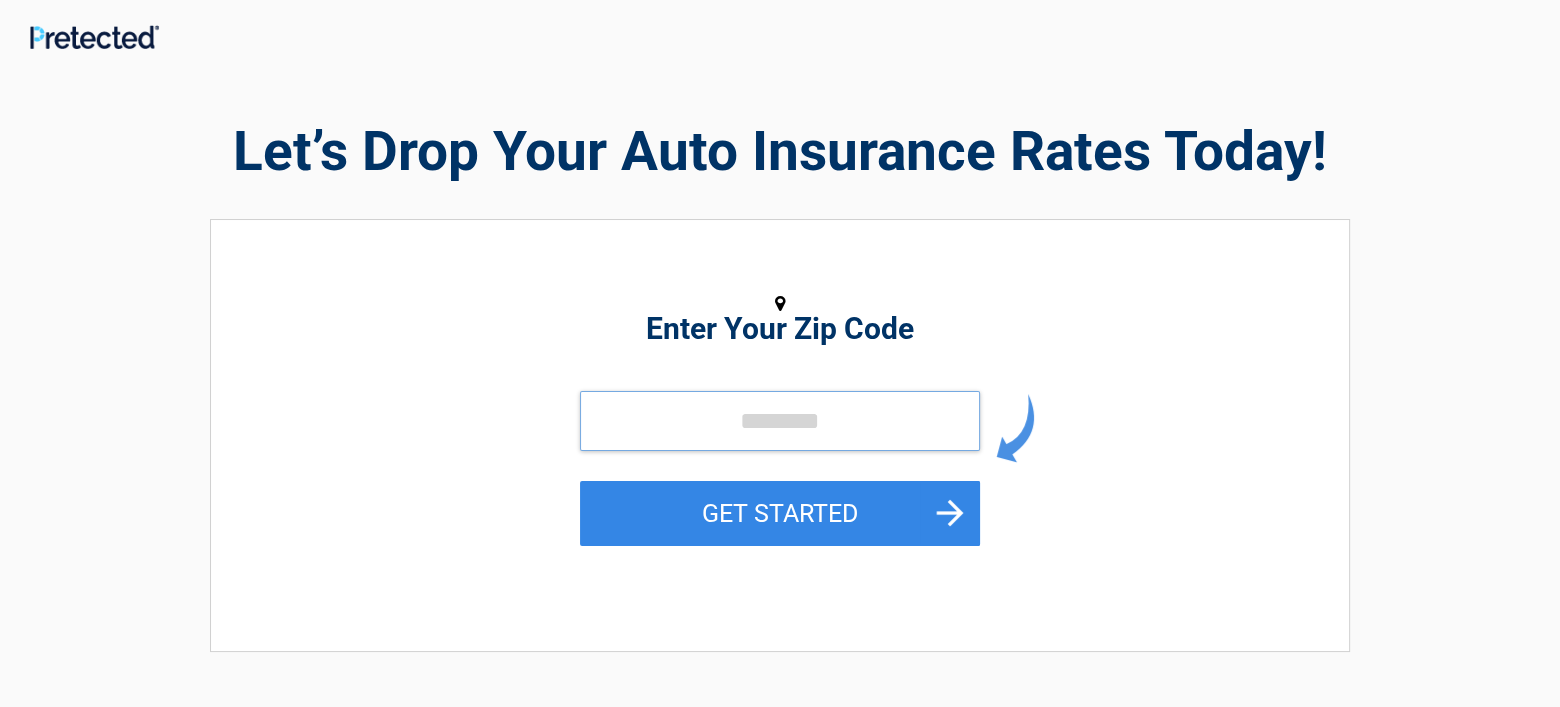 click at bounding box center [780, 421] 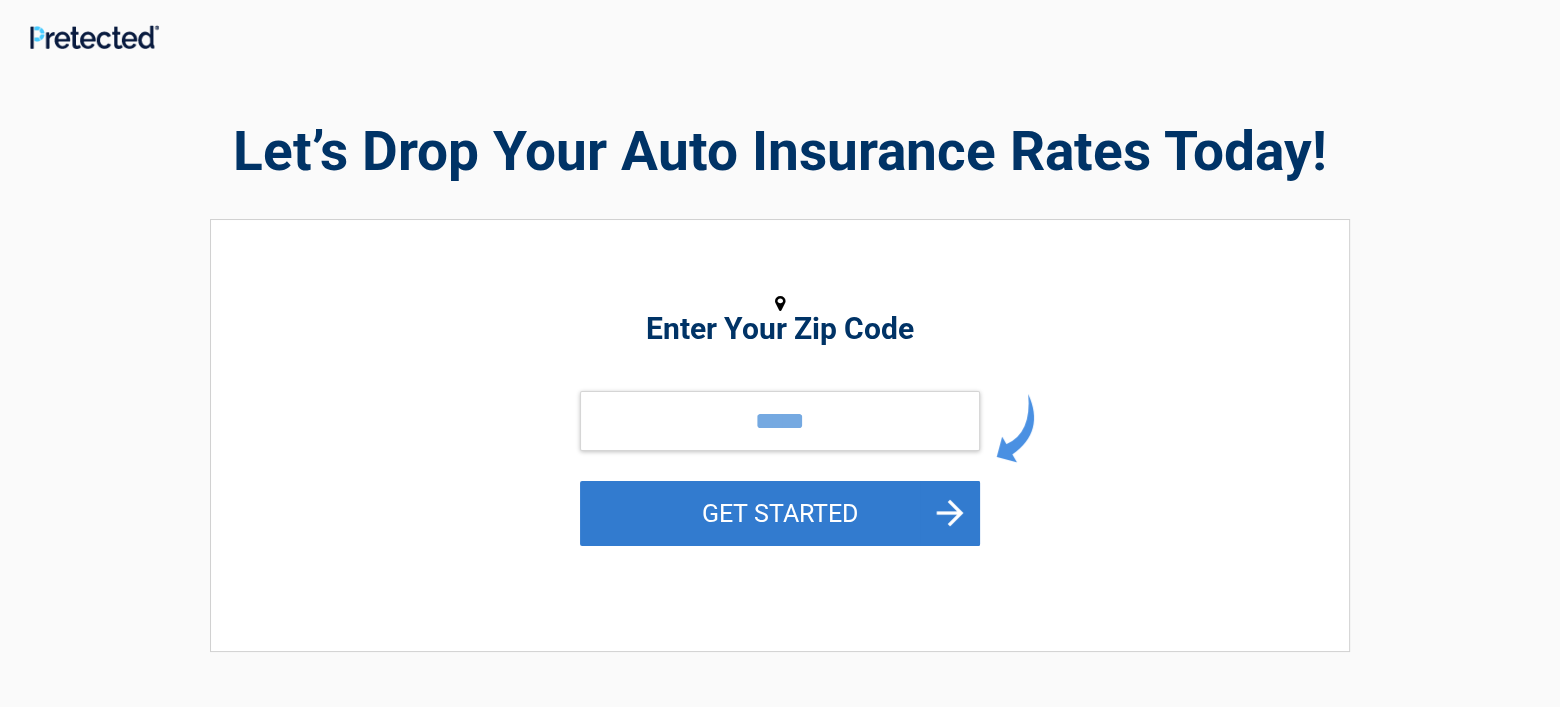 click on "GET STARTED" at bounding box center (780, 513) 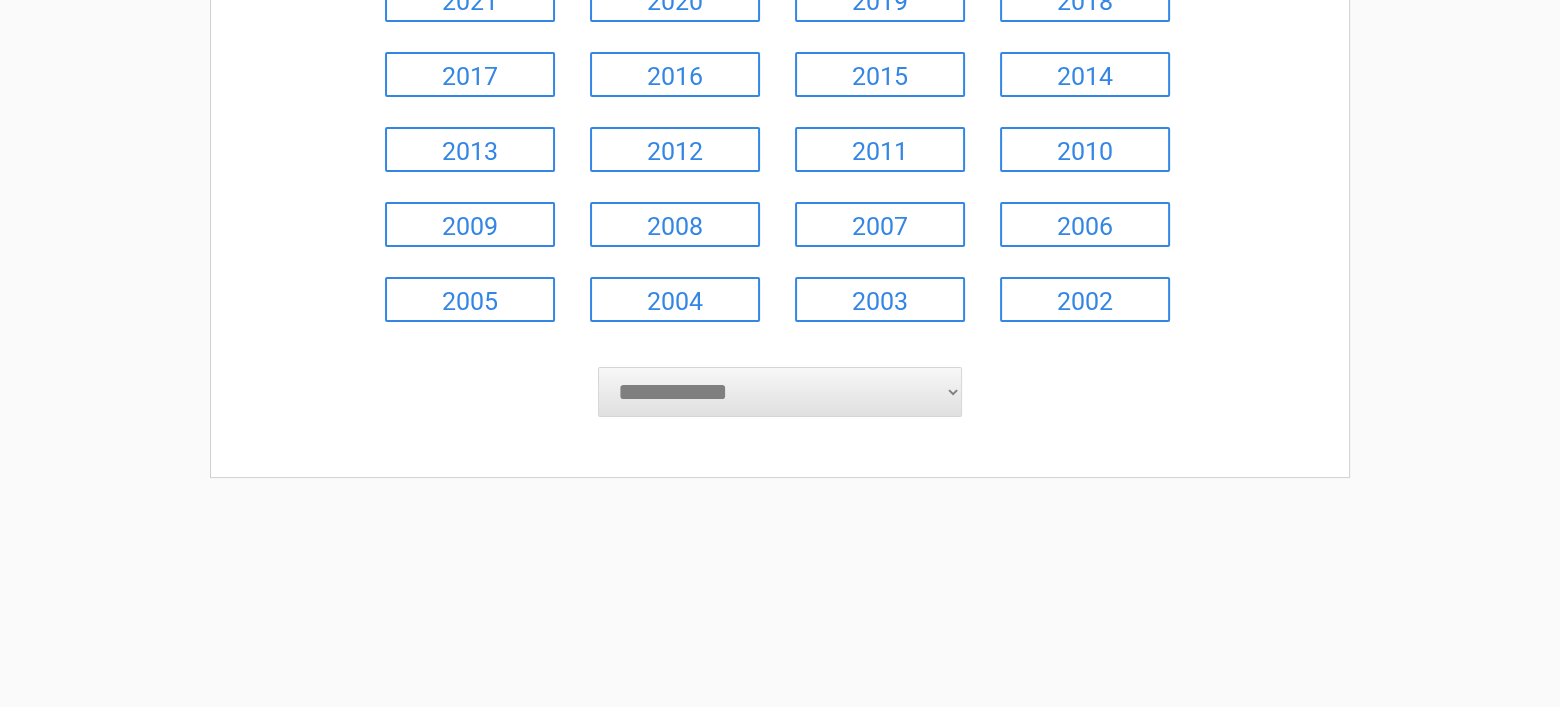 scroll, scrollTop: 400, scrollLeft: 0, axis: vertical 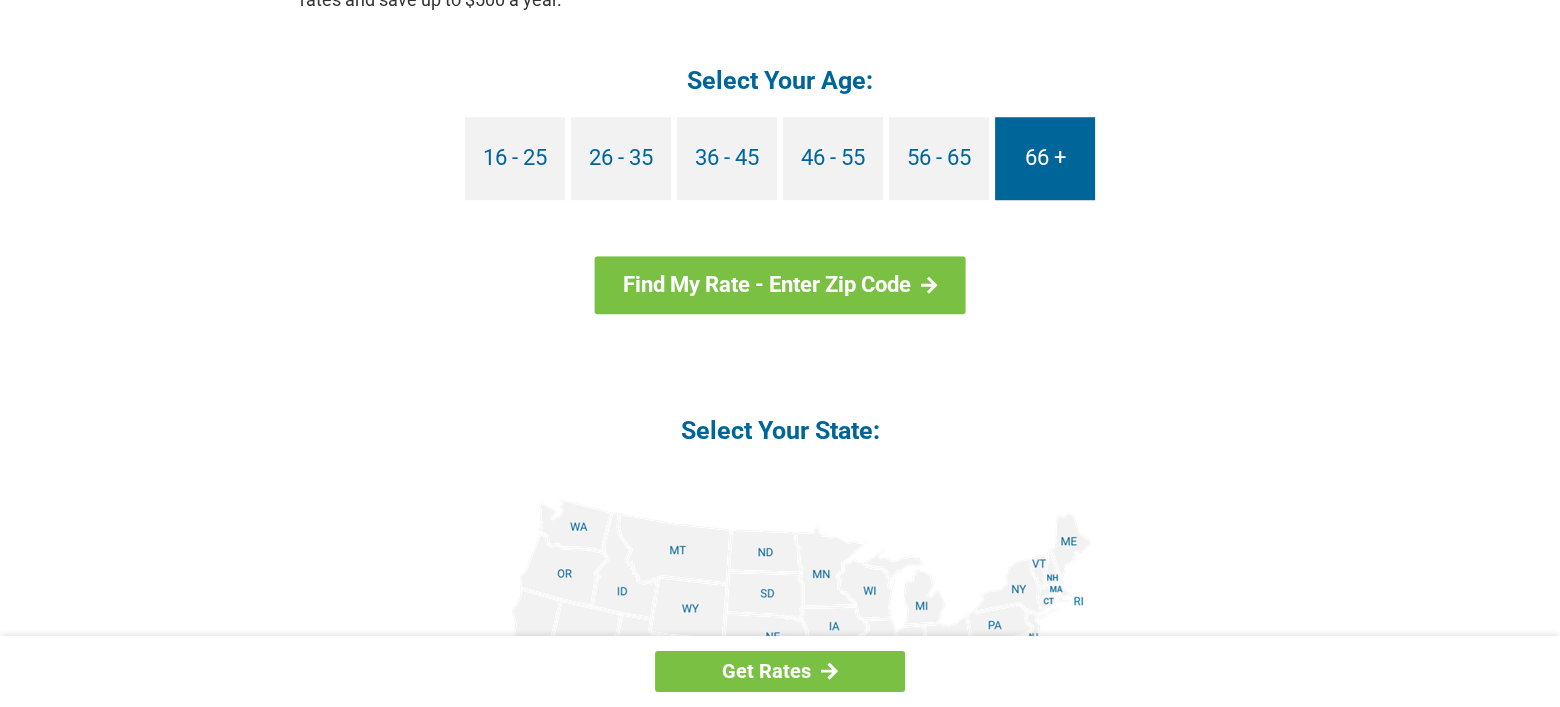 click on "66 +" at bounding box center (1045, 158) 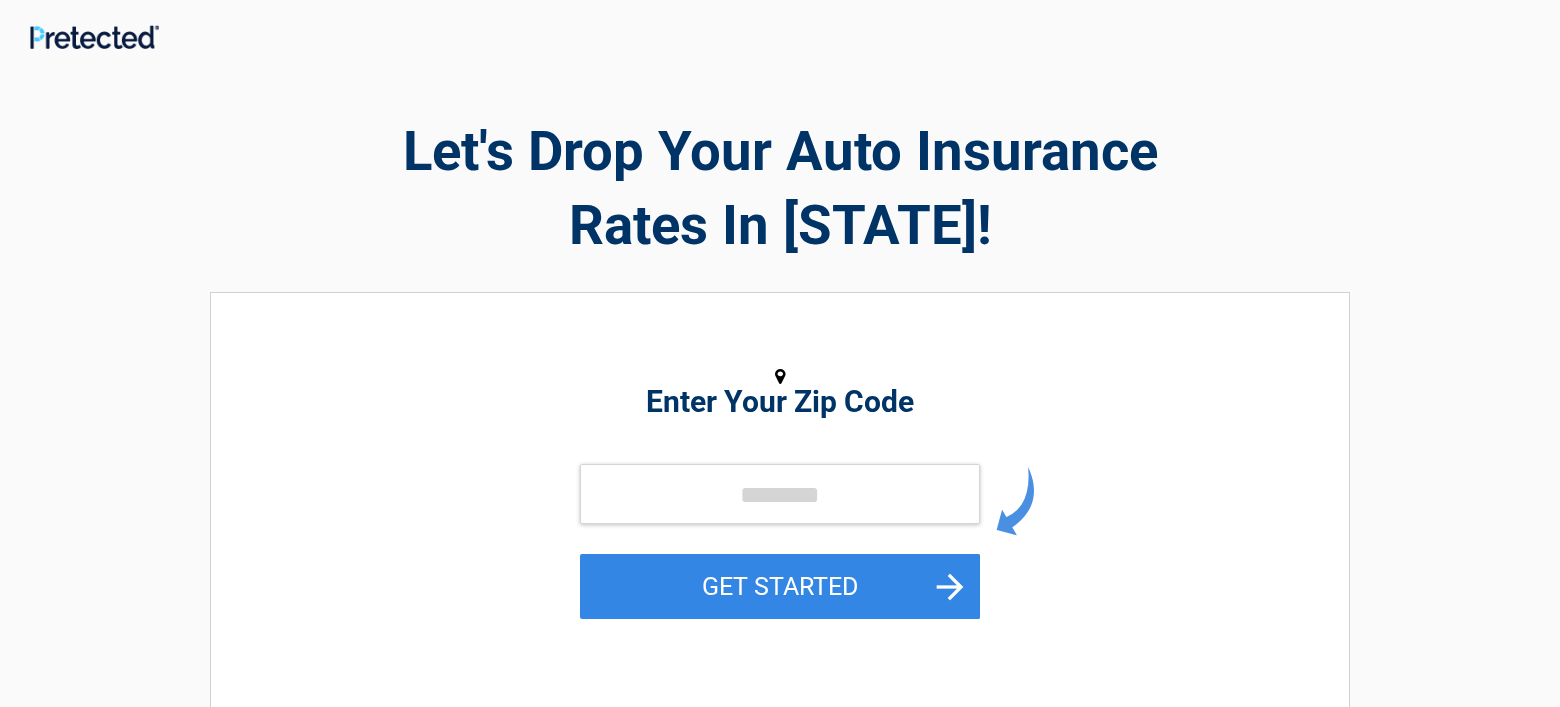 scroll, scrollTop: 0, scrollLeft: 0, axis: both 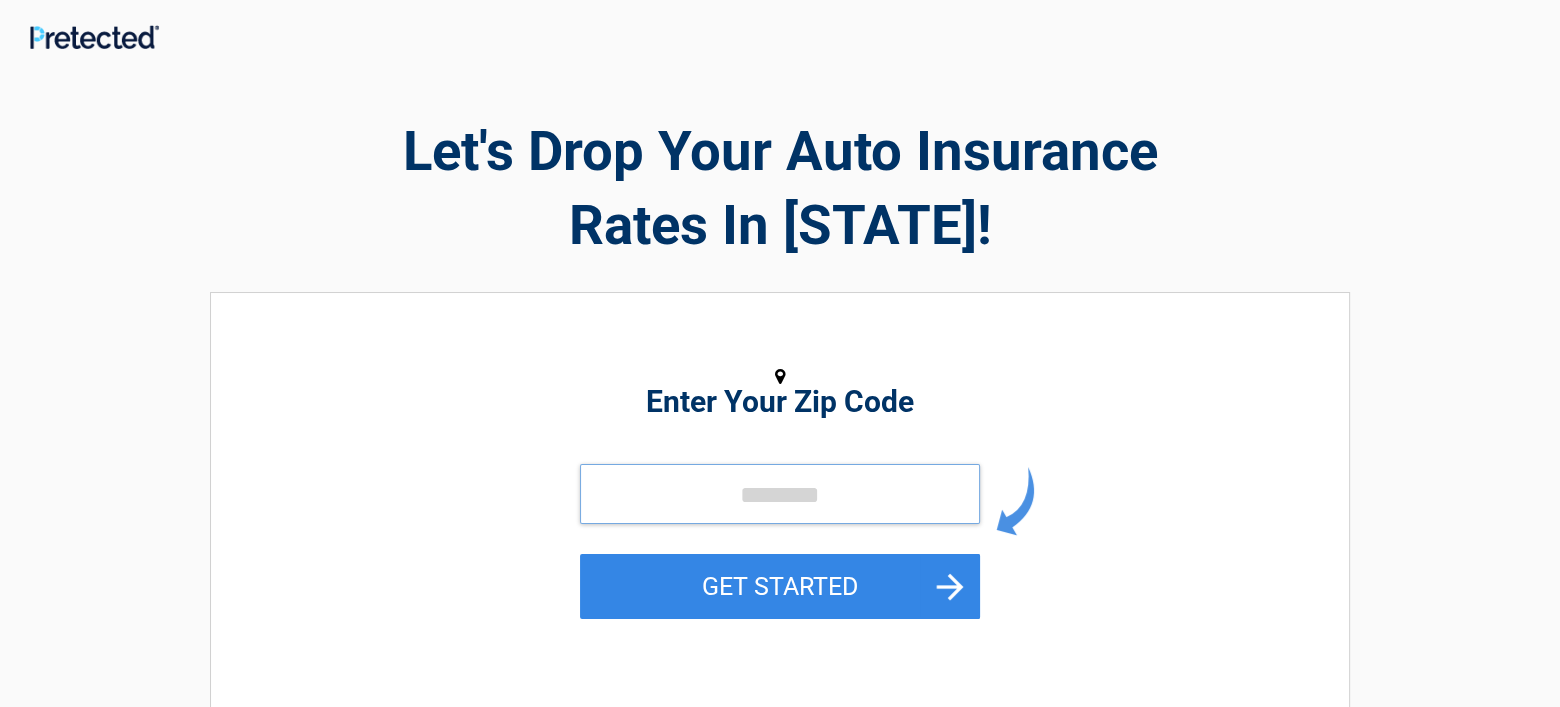 click at bounding box center [780, 494] 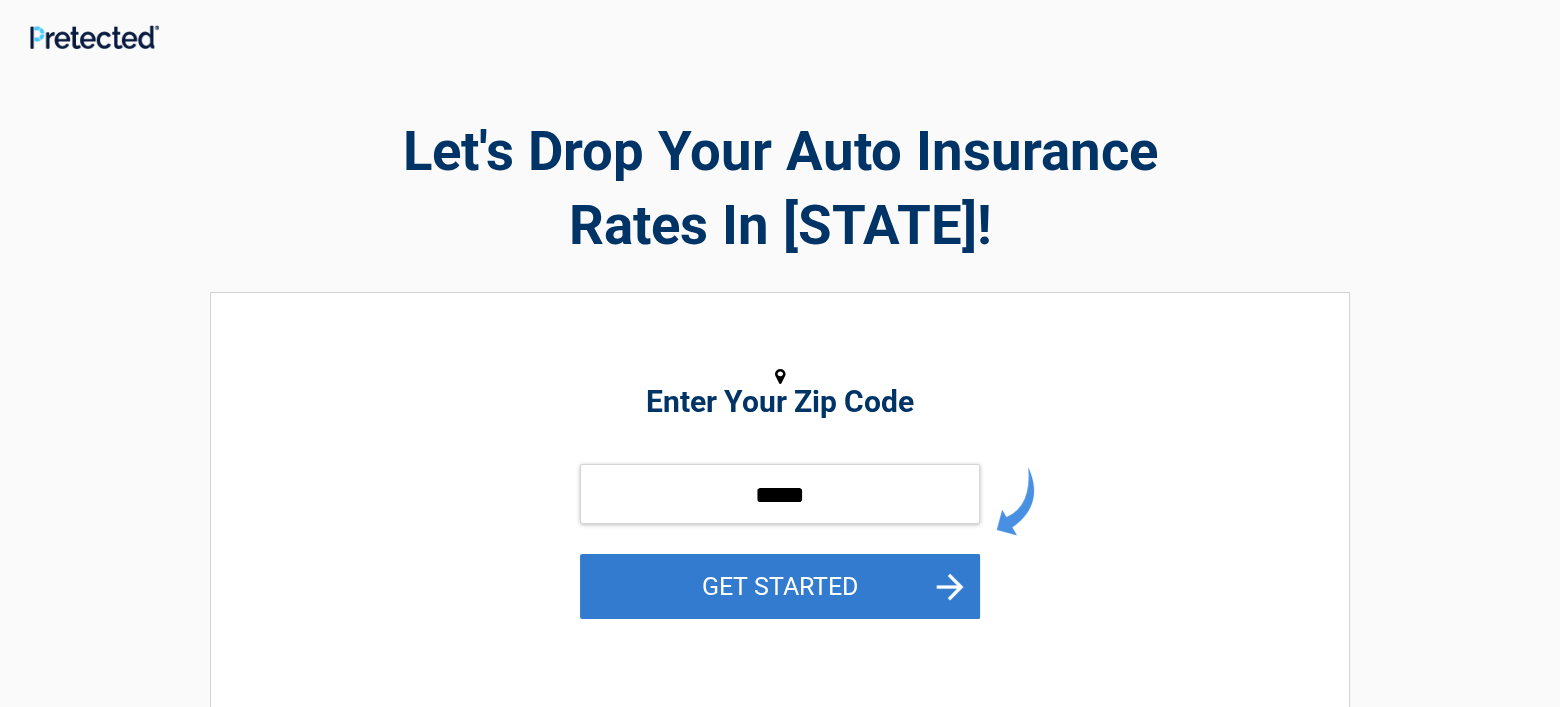 click on "GET STARTED" at bounding box center (780, 586) 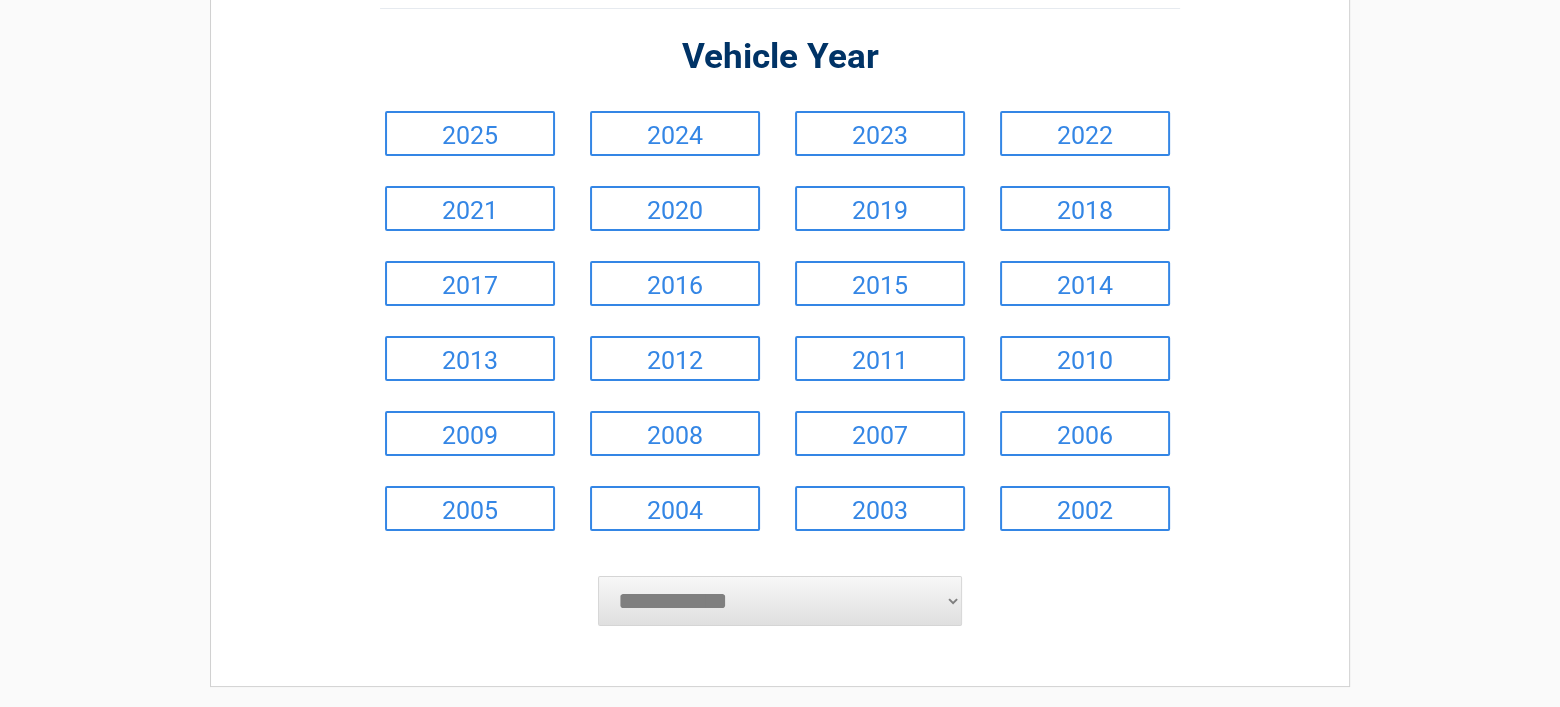 scroll, scrollTop: 200, scrollLeft: 0, axis: vertical 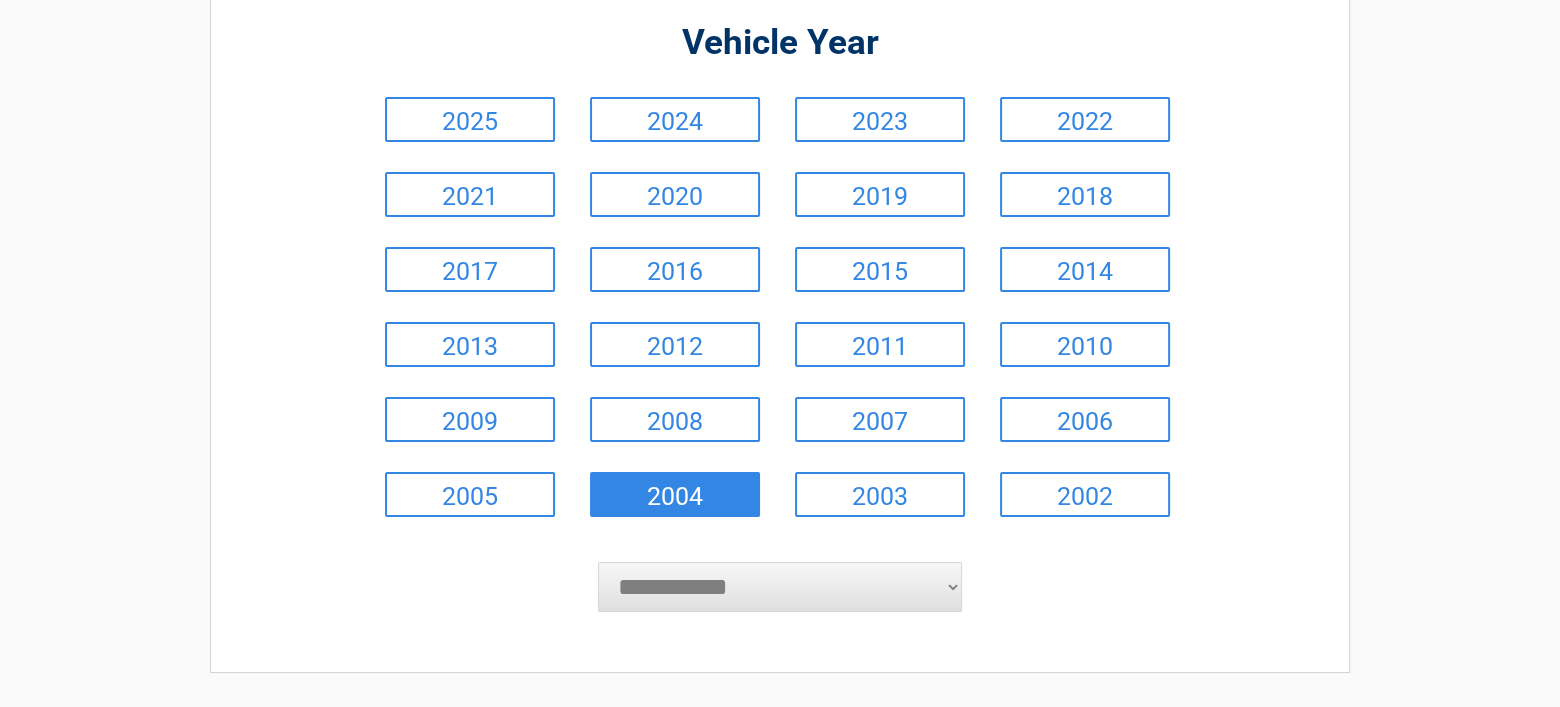 click on "2004" at bounding box center (675, 494) 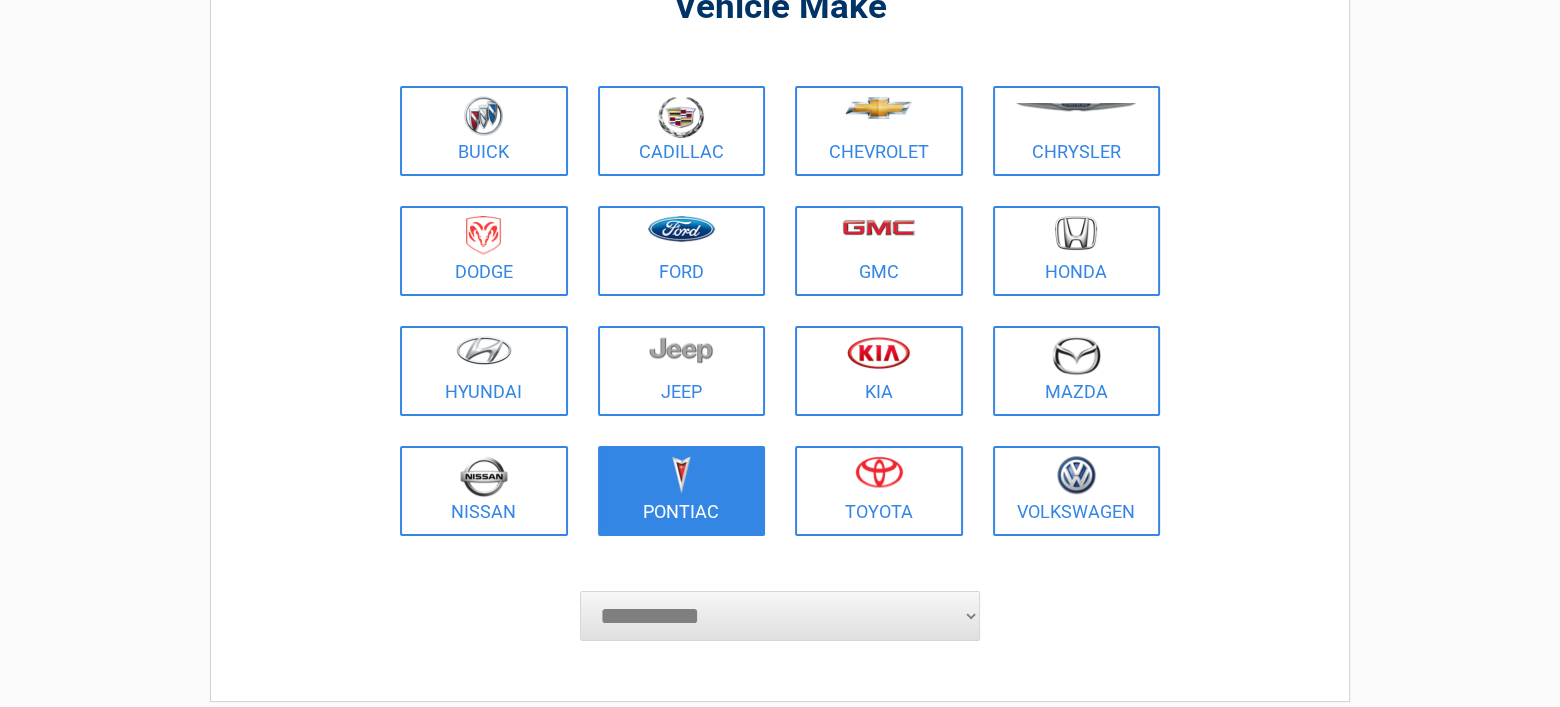 scroll, scrollTop: 200, scrollLeft: 0, axis: vertical 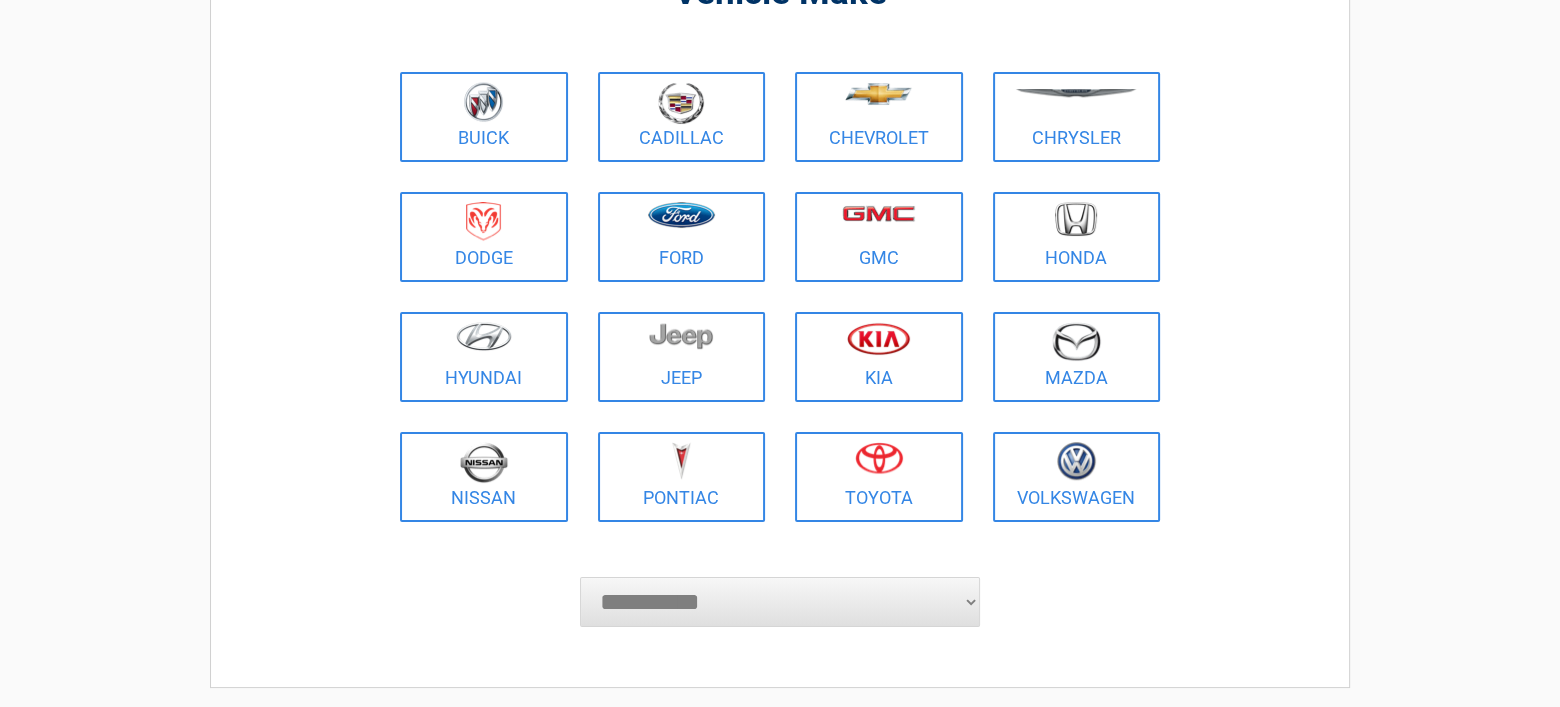 click on "**********" at bounding box center (780, 602) 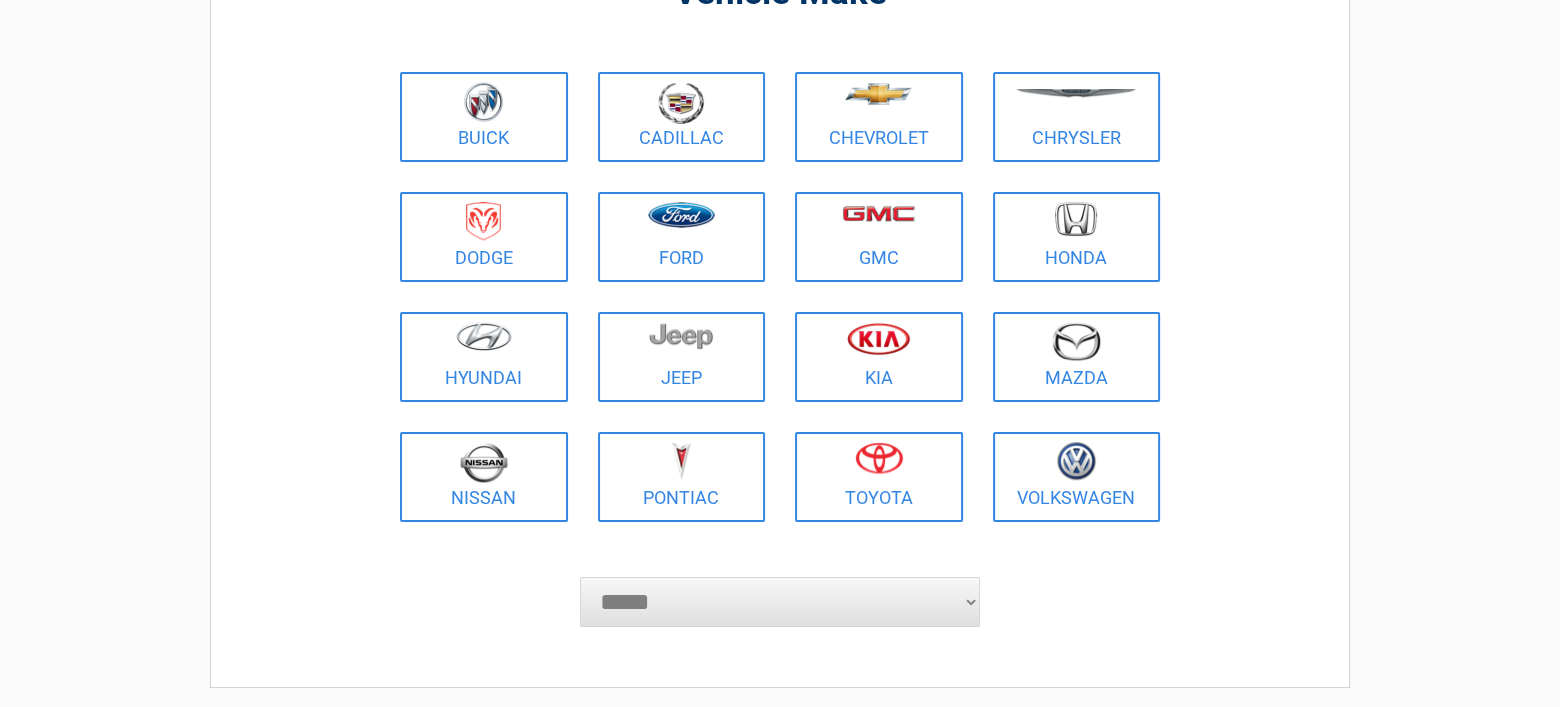 click on "**********" at bounding box center (780, 602) 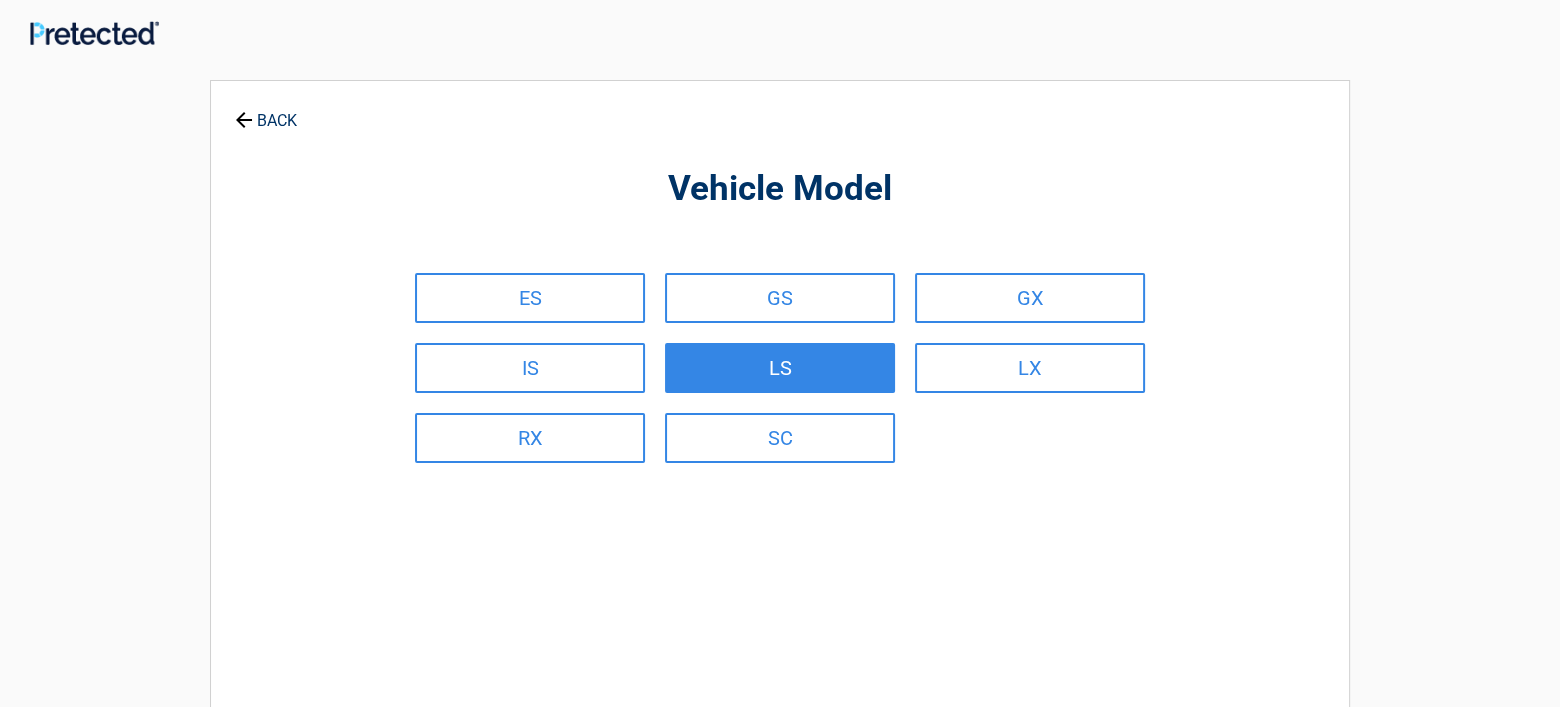 scroll, scrollTop: 0, scrollLeft: 0, axis: both 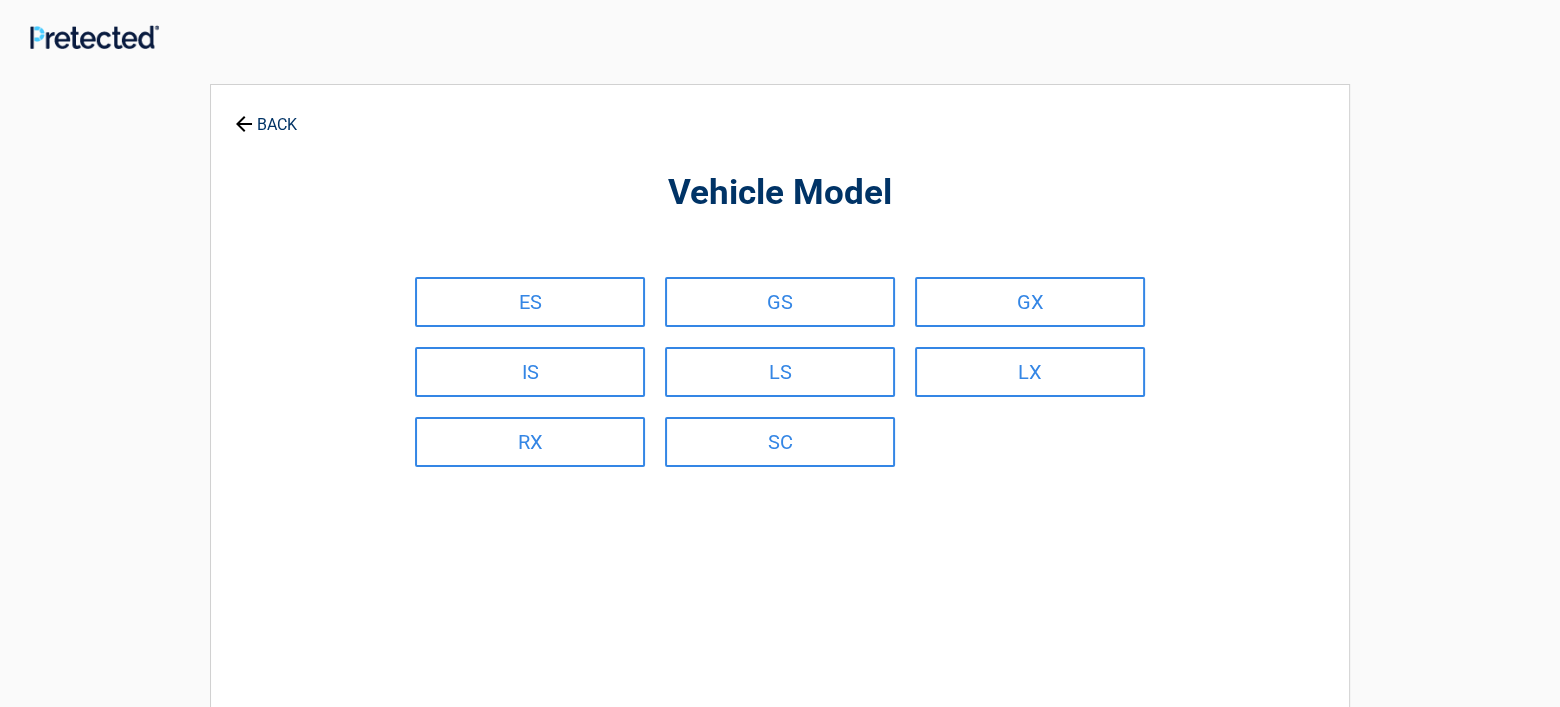 drag, startPoint x: 620, startPoint y: 295, endPoint x: 650, endPoint y: 329, distance: 45.343136 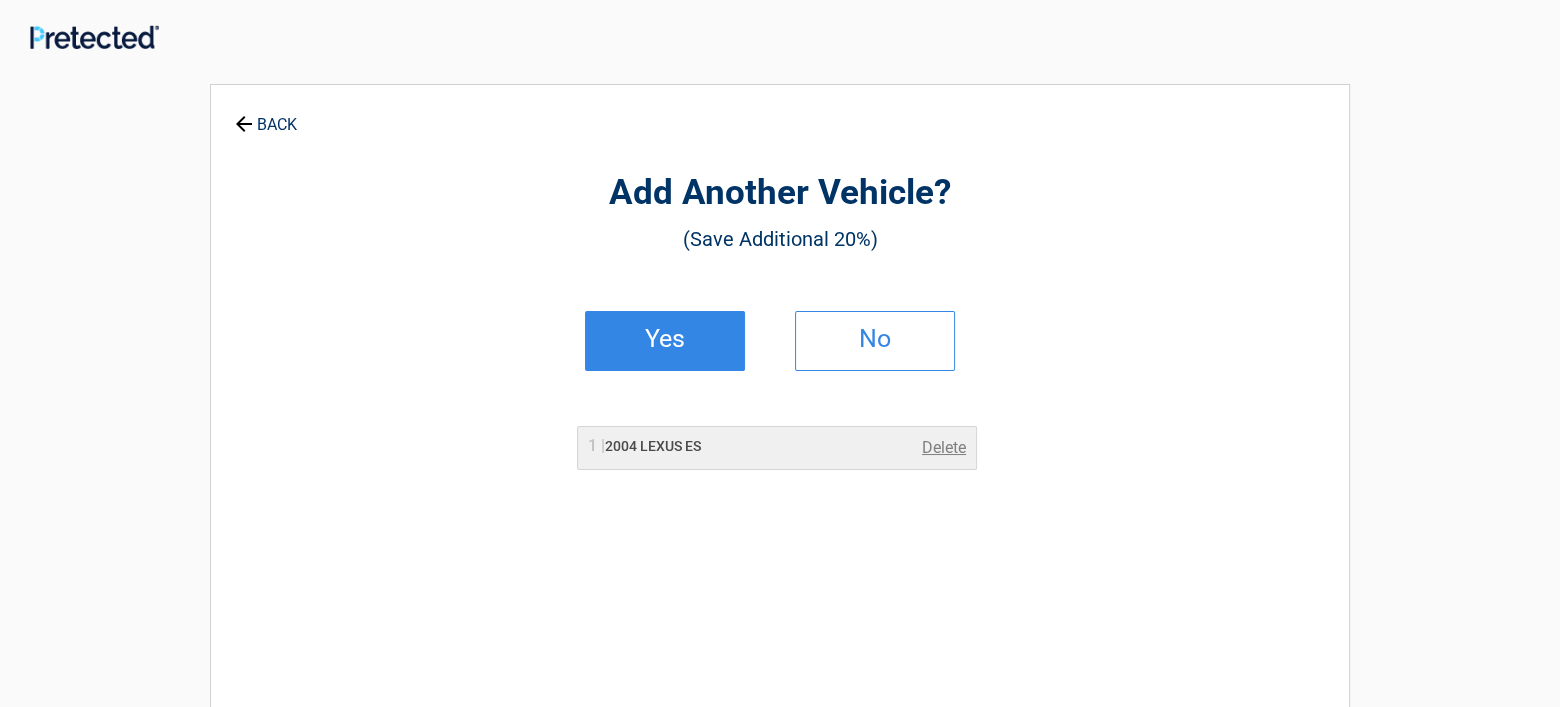 click on "Yes" at bounding box center (665, 339) 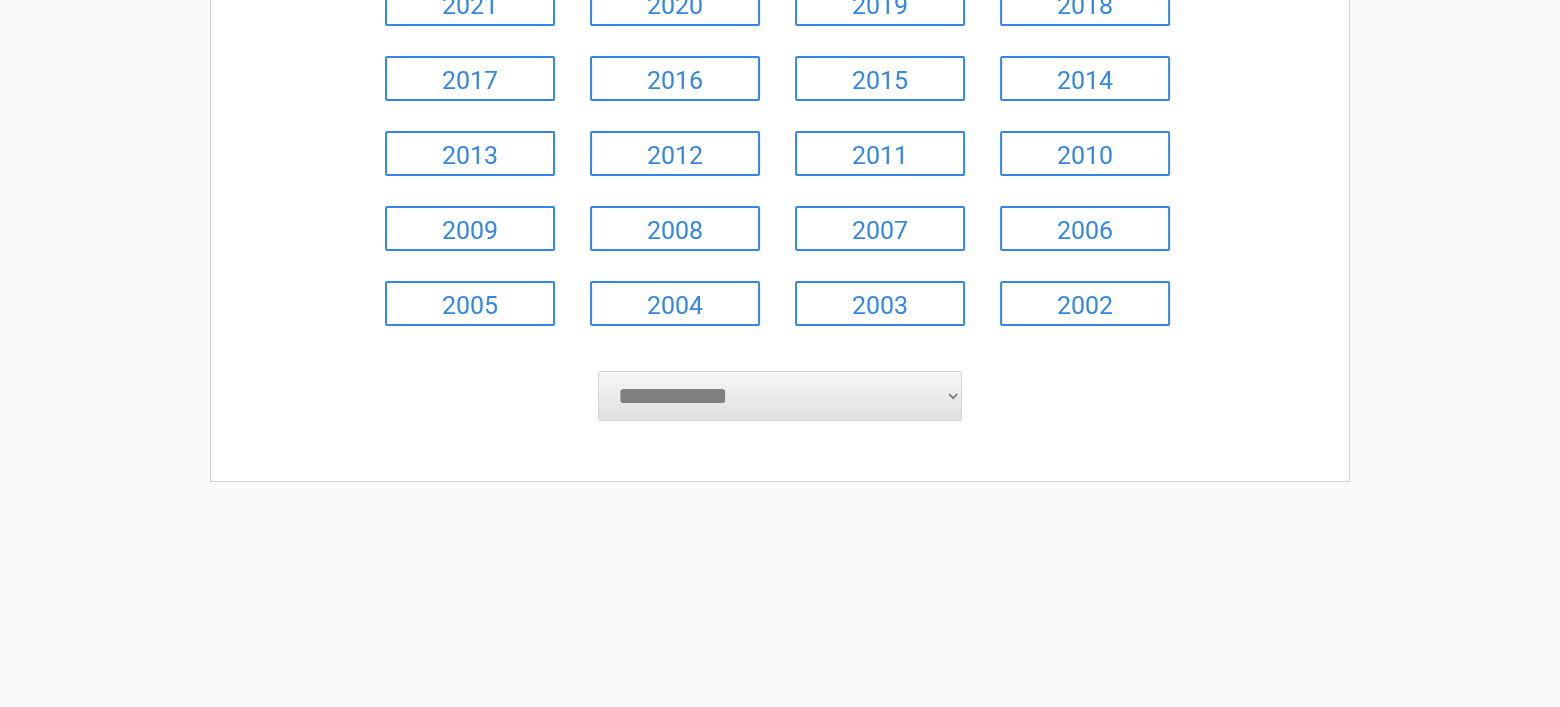 scroll, scrollTop: 400, scrollLeft: 0, axis: vertical 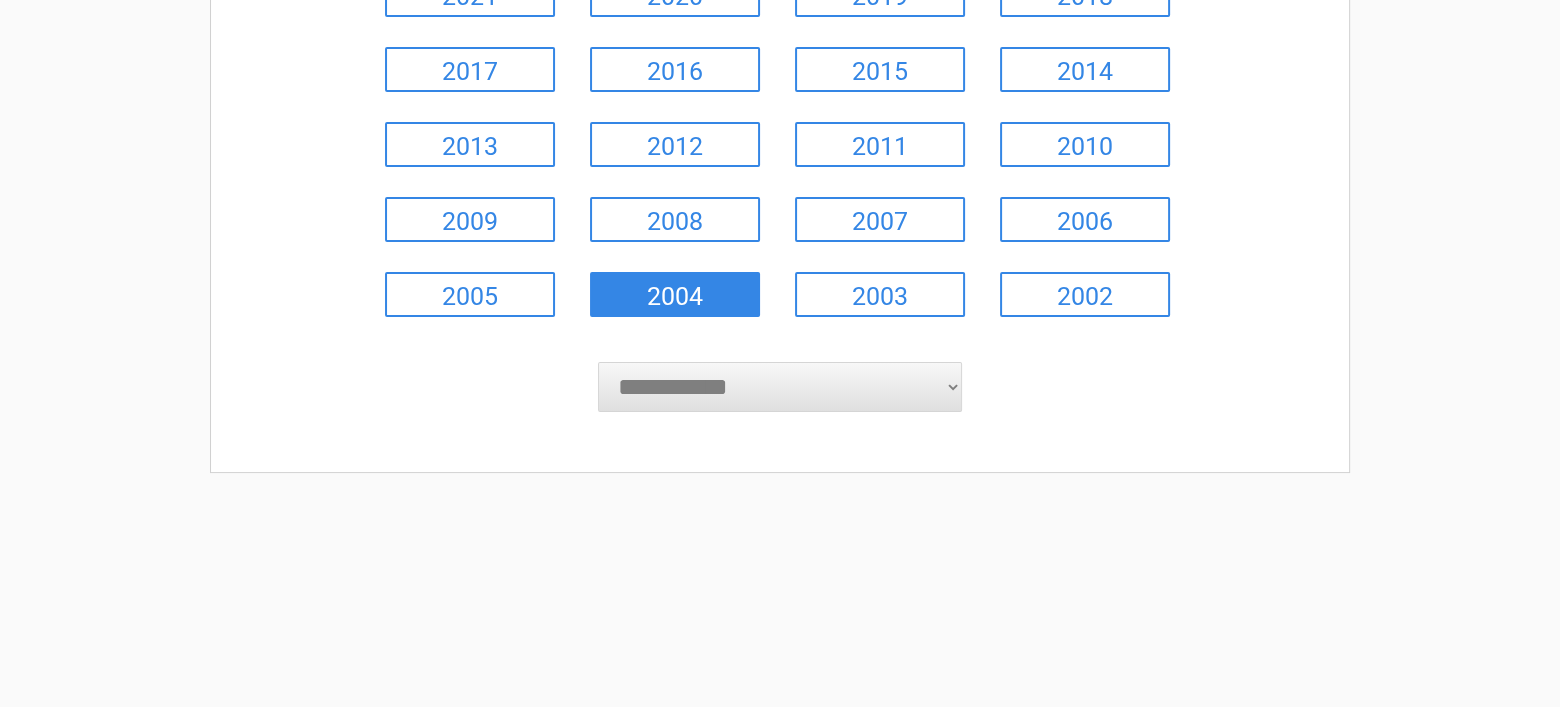 click on "2004" at bounding box center [675, 294] 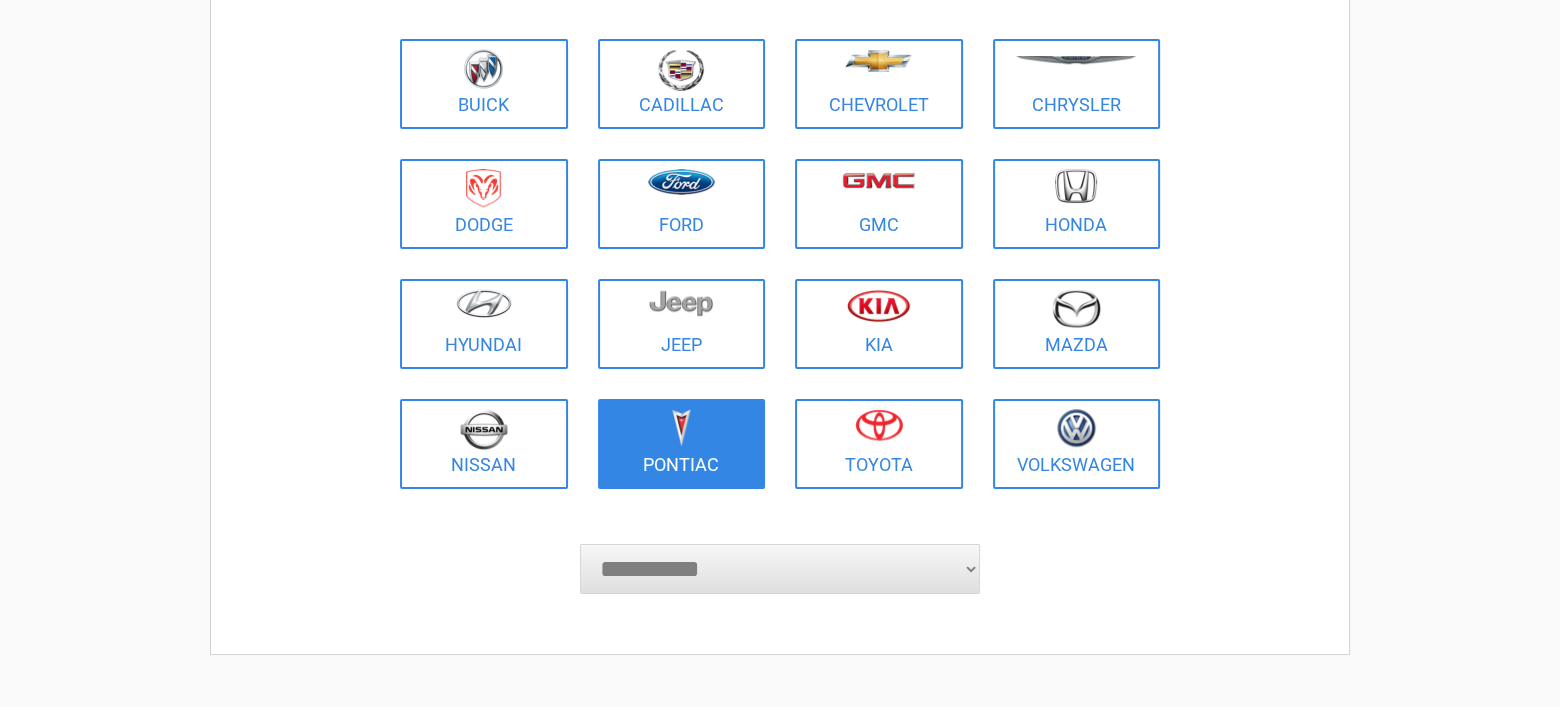 scroll, scrollTop: 400, scrollLeft: 0, axis: vertical 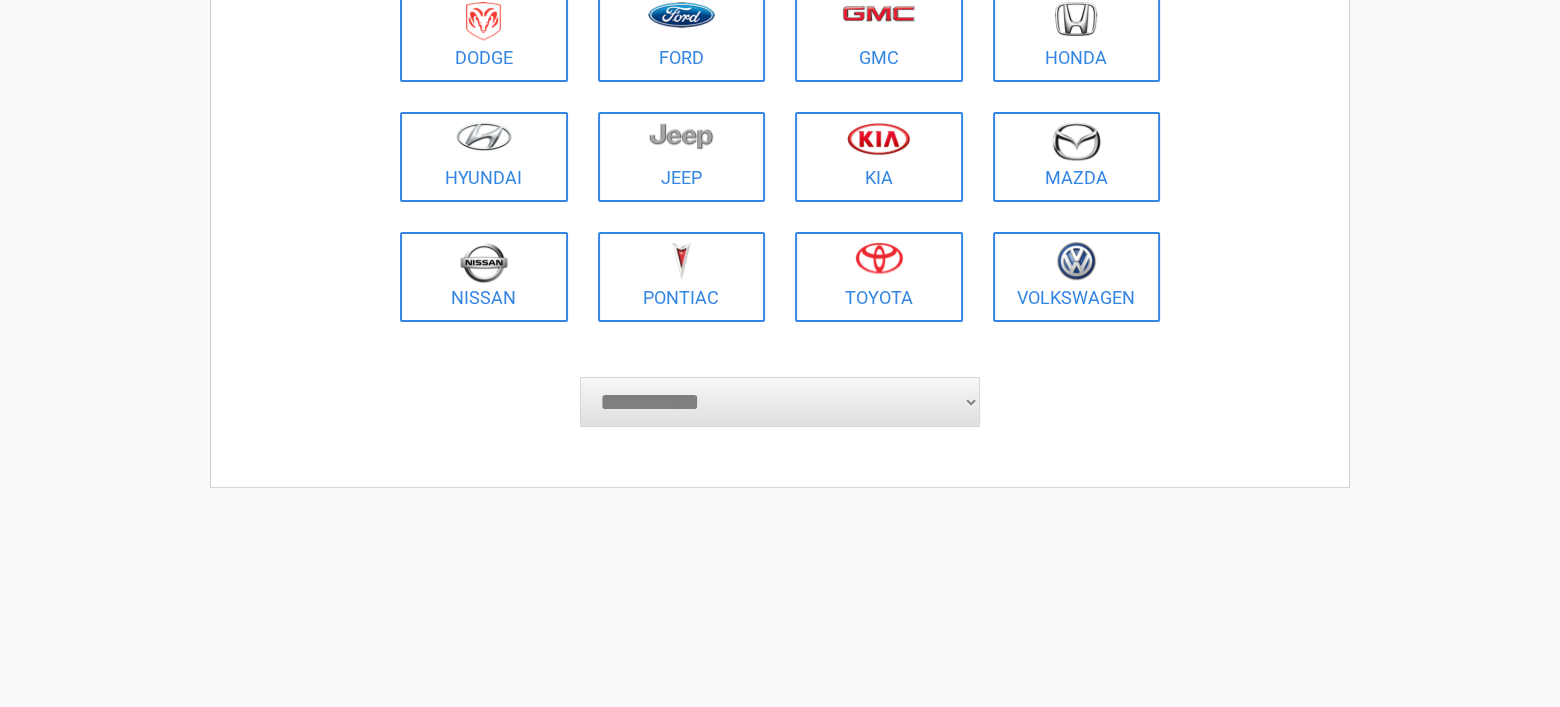 click on "**********" at bounding box center (780, 402) 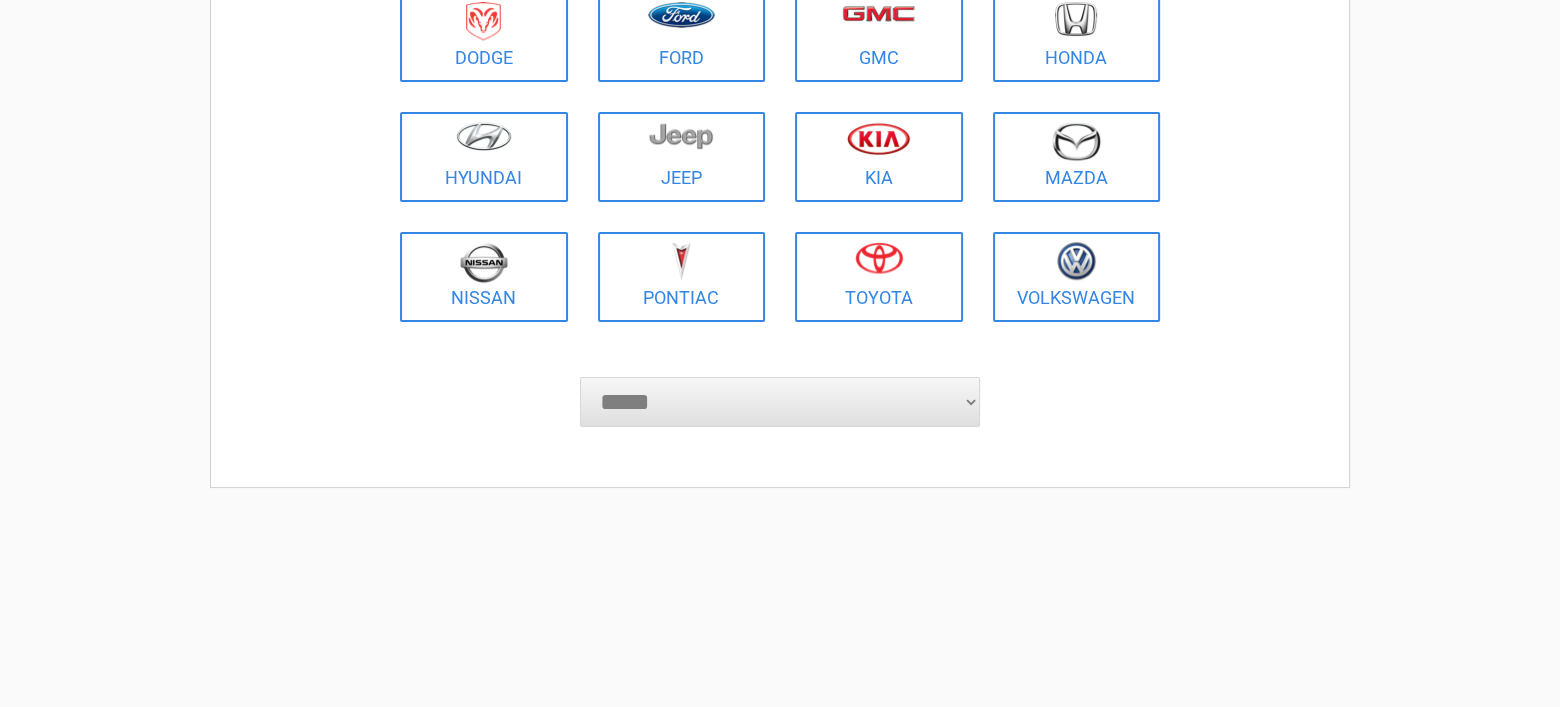 click on "**********" at bounding box center (780, 402) 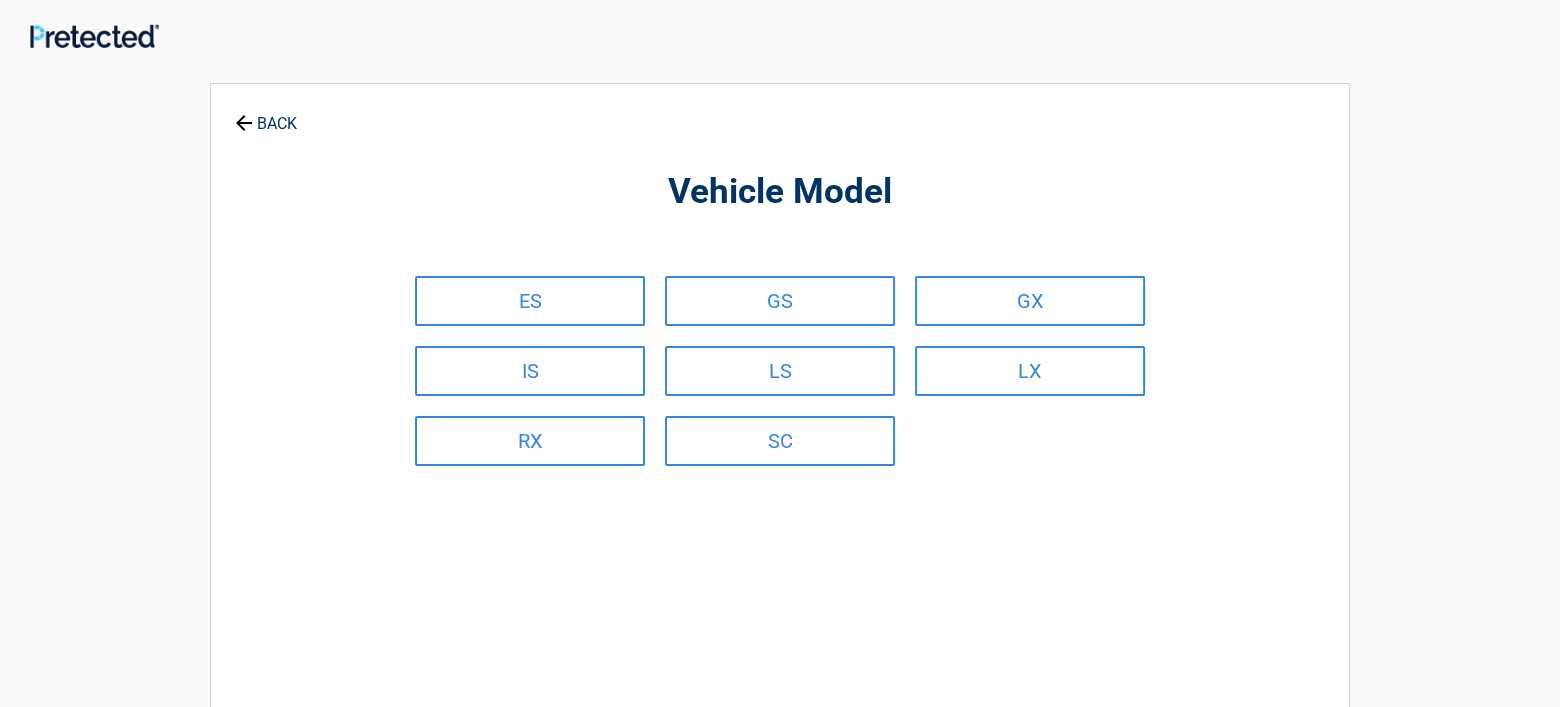 scroll, scrollTop: 0, scrollLeft: 0, axis: both 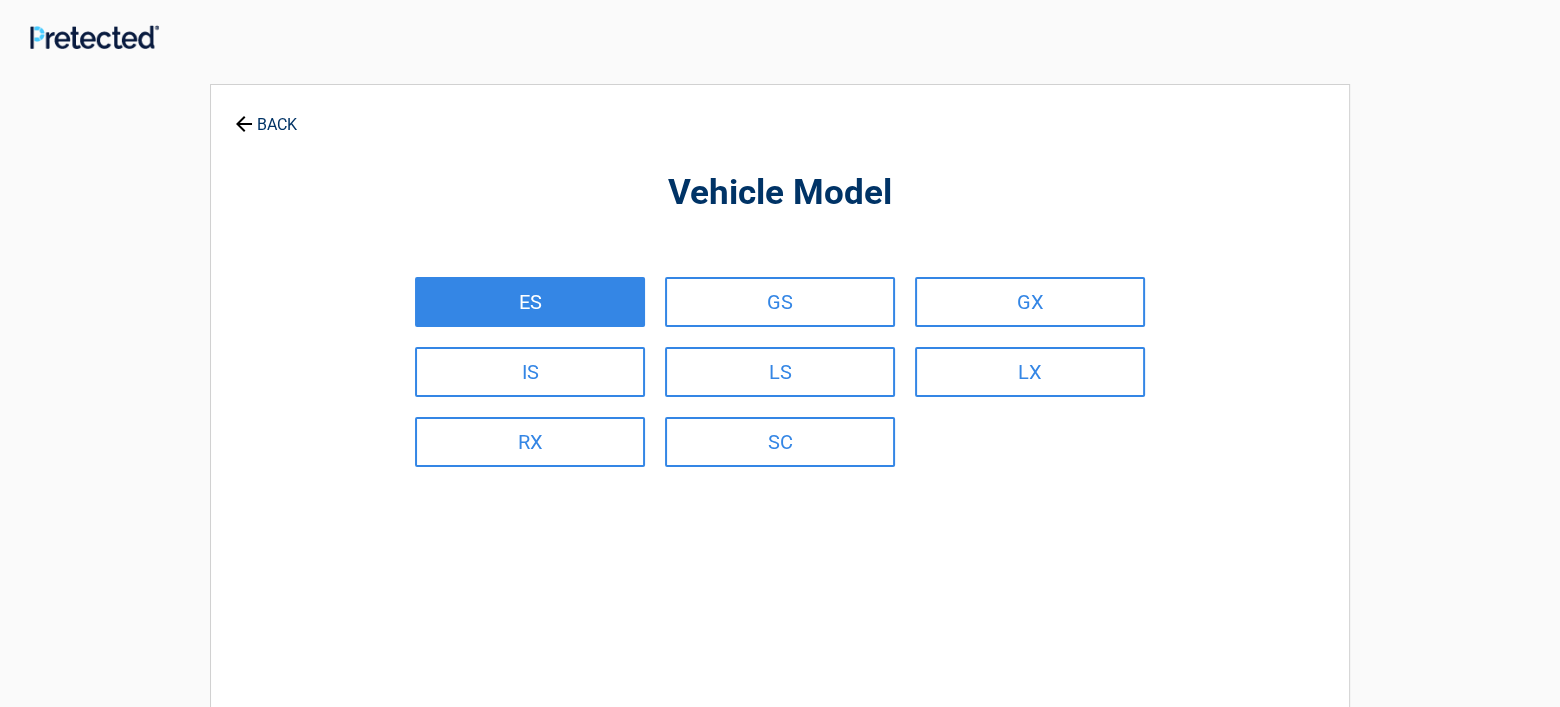 click on "ES" at bounding box center [530, 302] 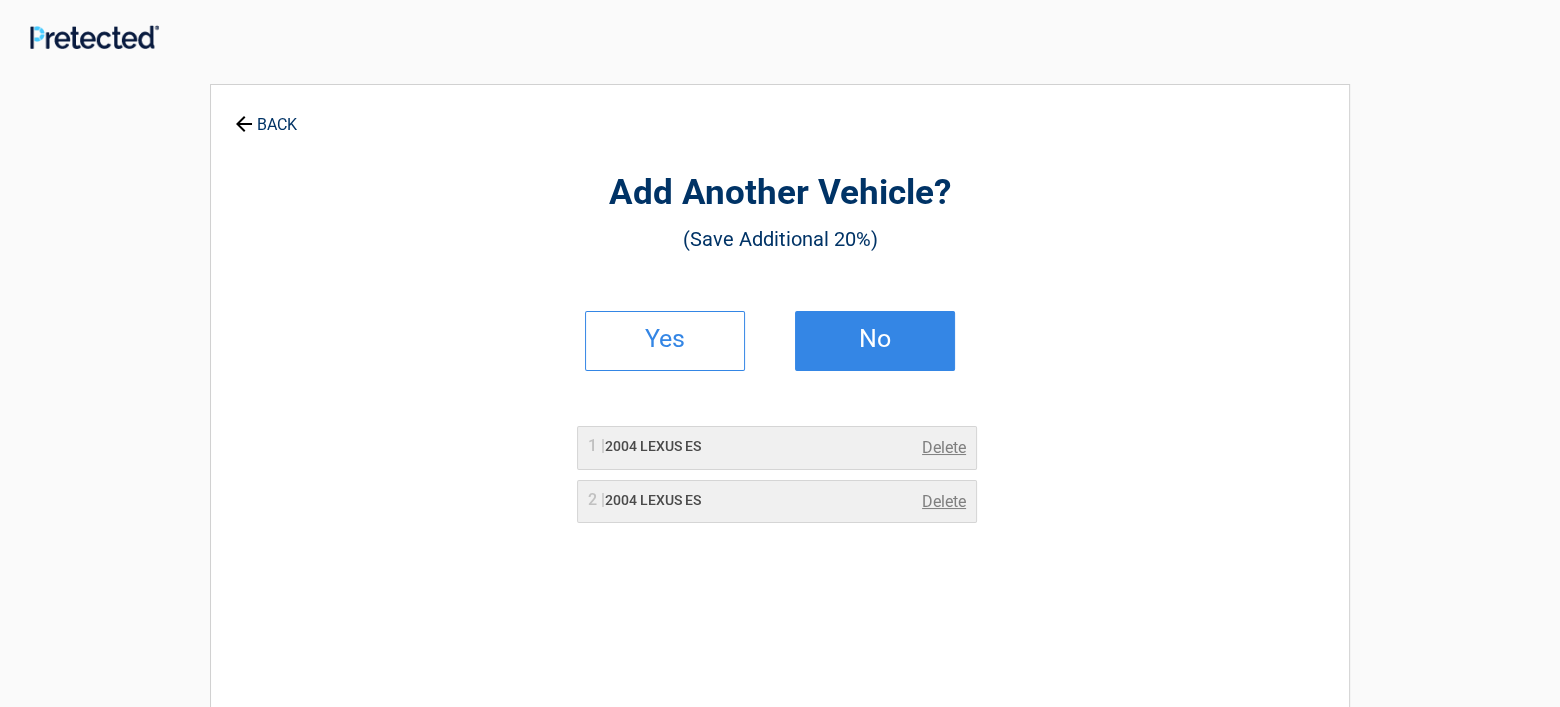 click on "No" at bounding box center (875, 339) 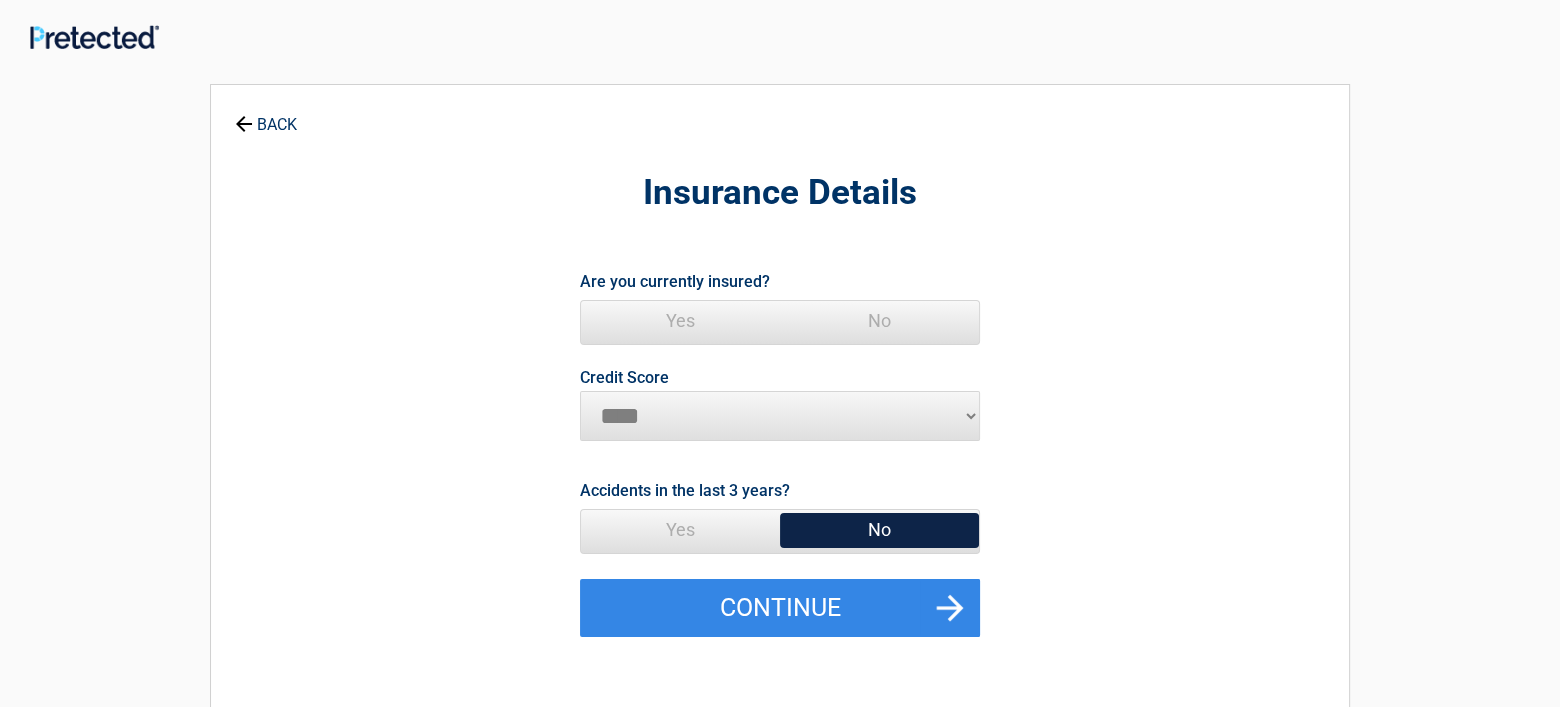 click on "Yes" at bounding box center (680, 321) 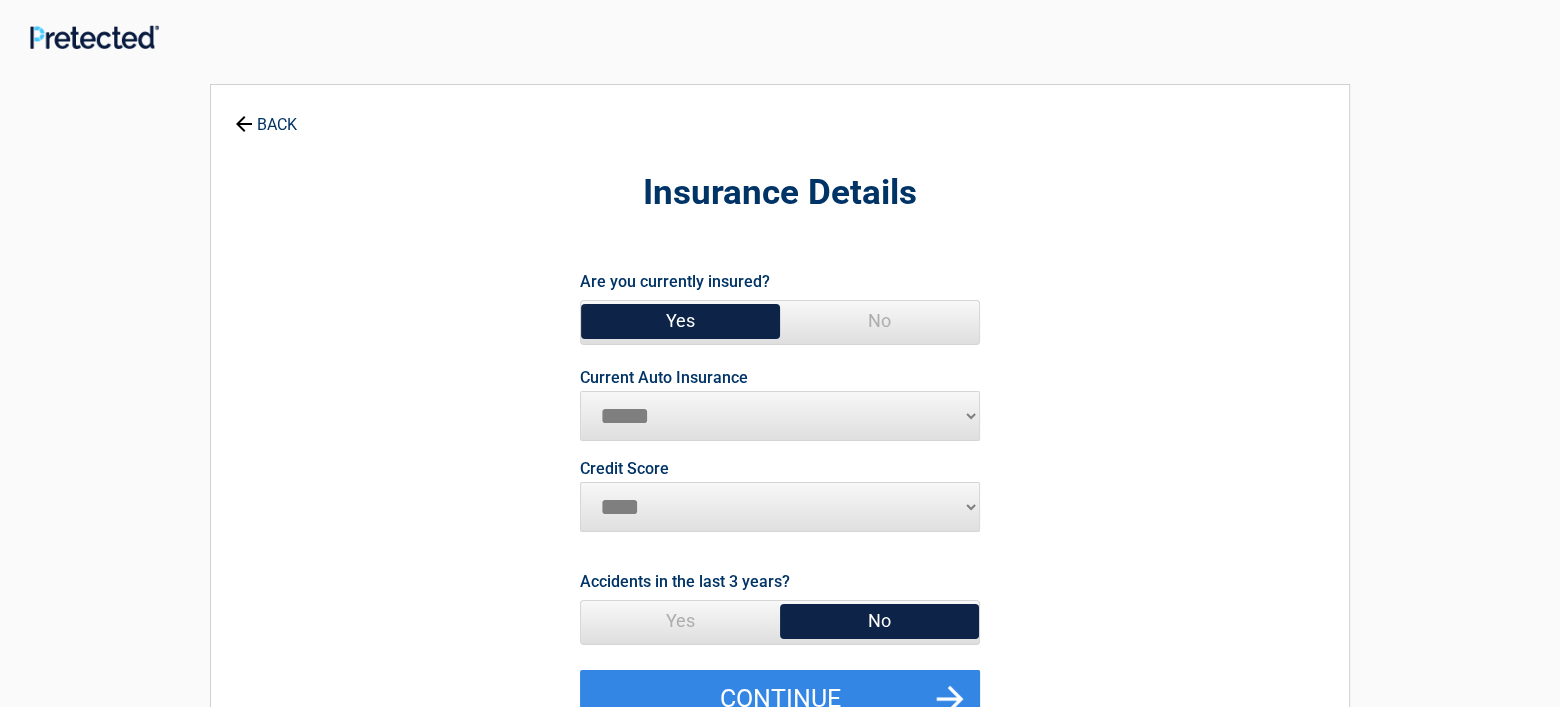click on "**********" at bounding box center (780, 416) 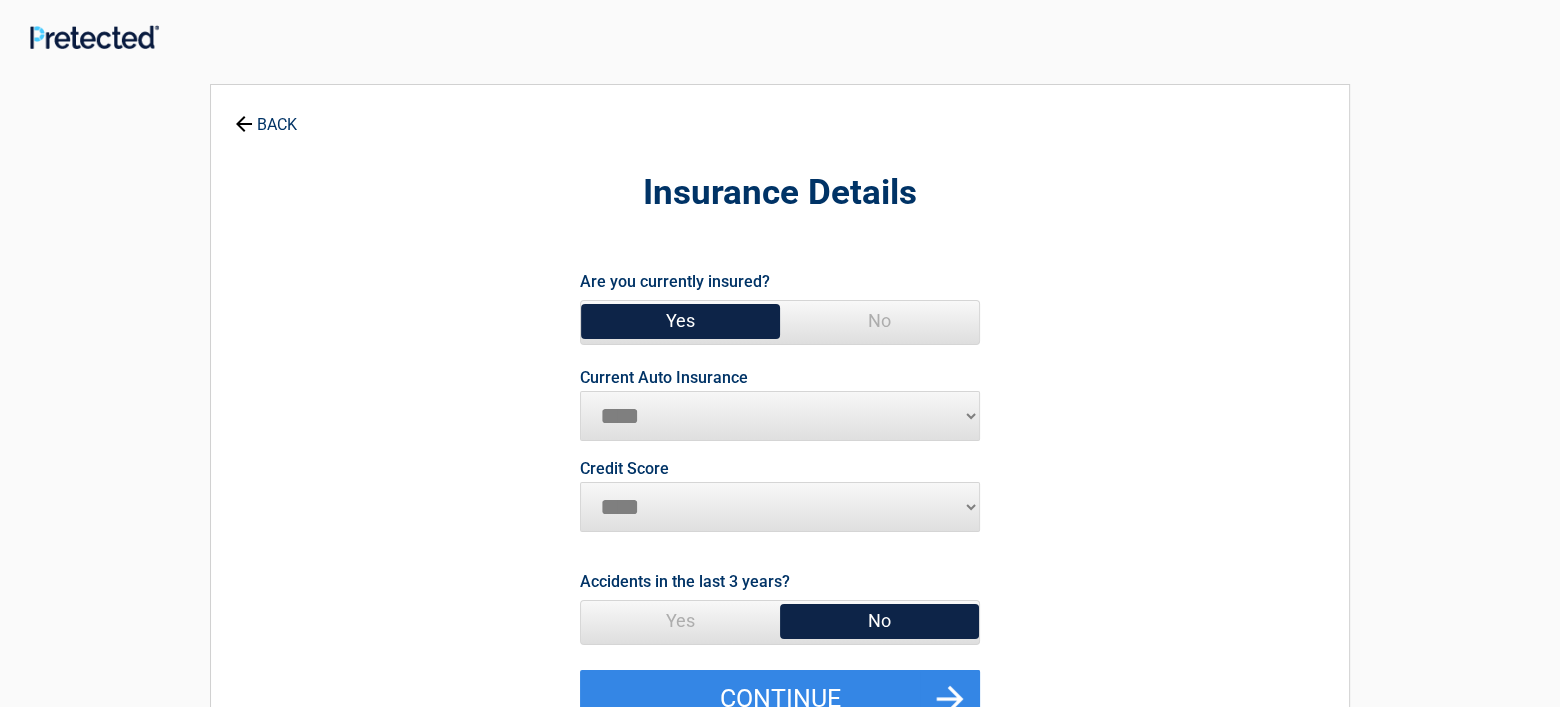 click on "**********" at bounding box center (780, 416) 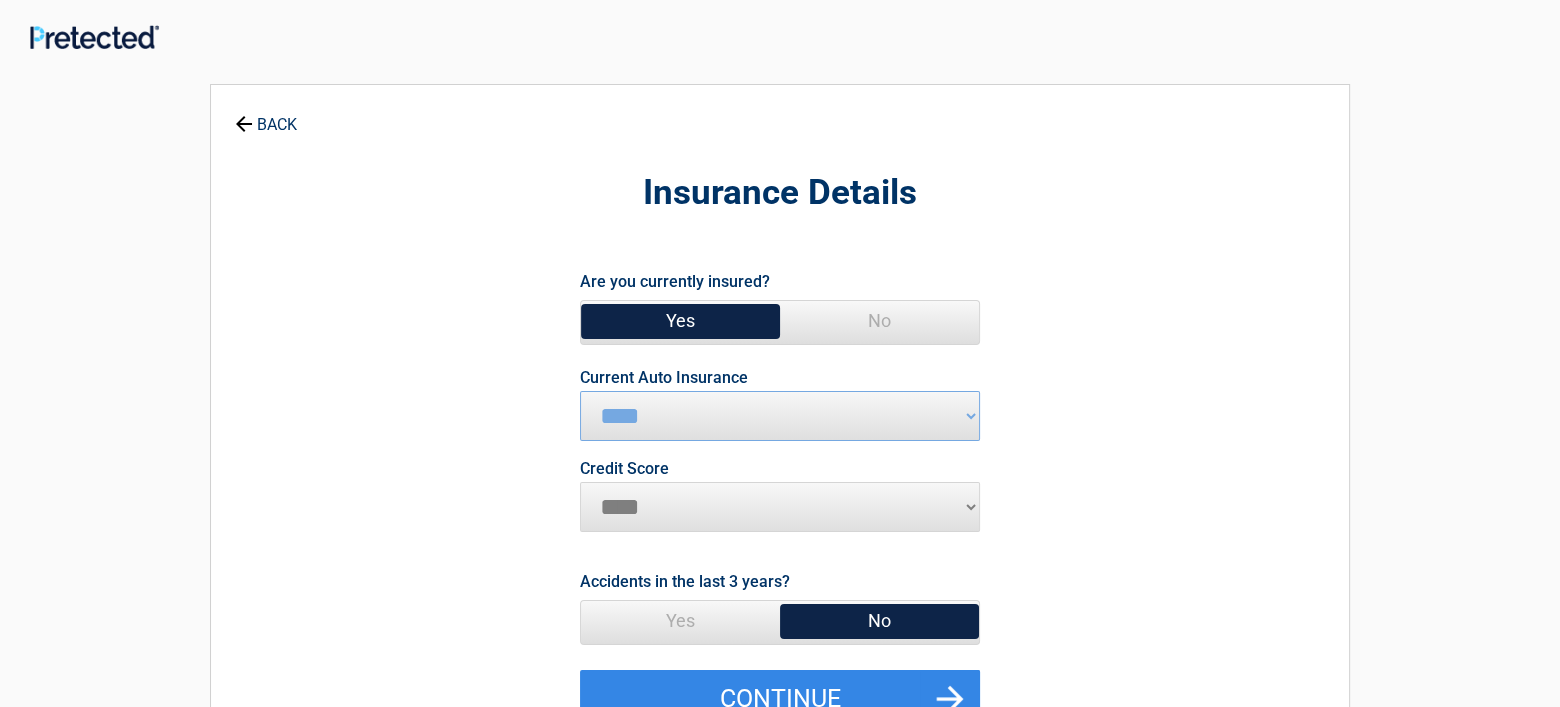 click on "*********
****
*******
****" at bounding box center [780, 507] 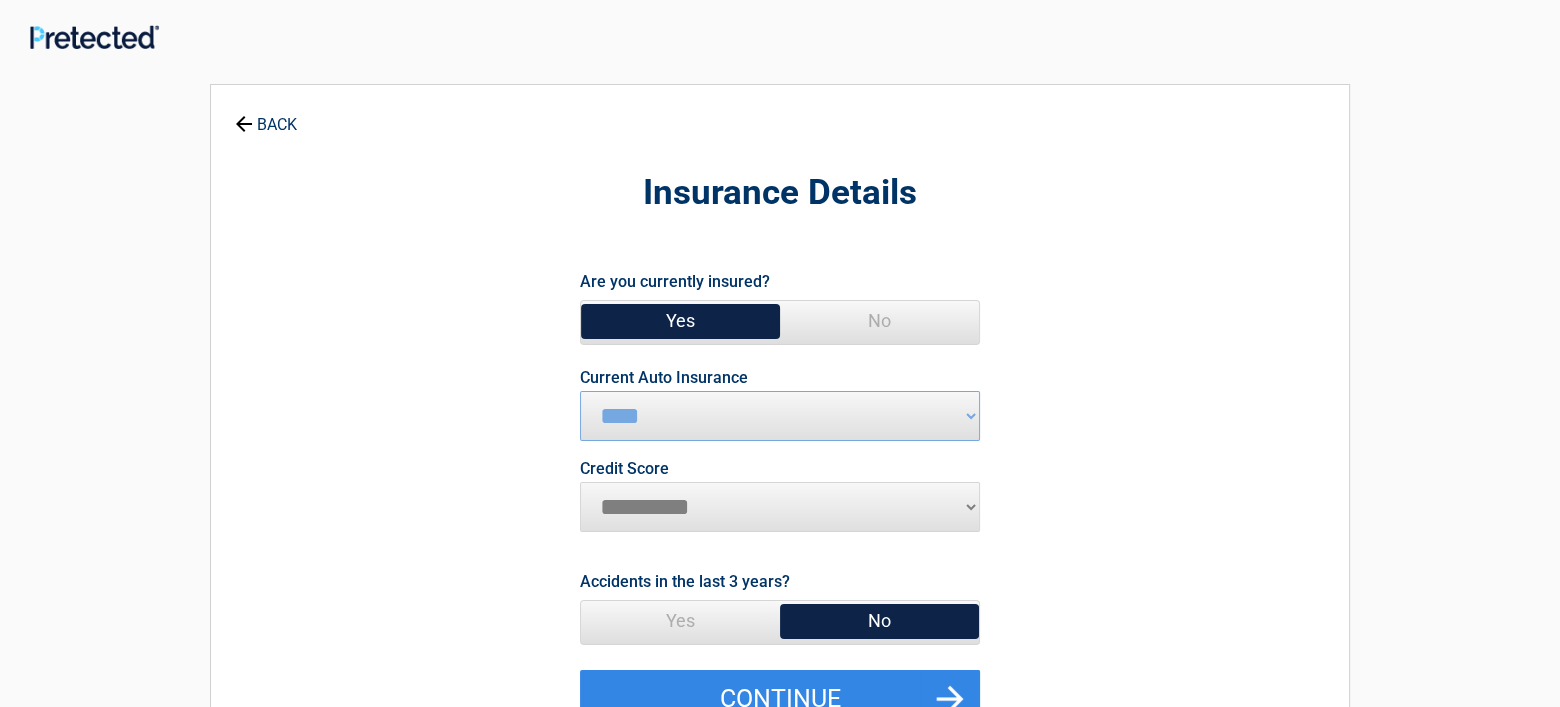 click on "*********
****
*******
****" at bounding box center (780, 507) 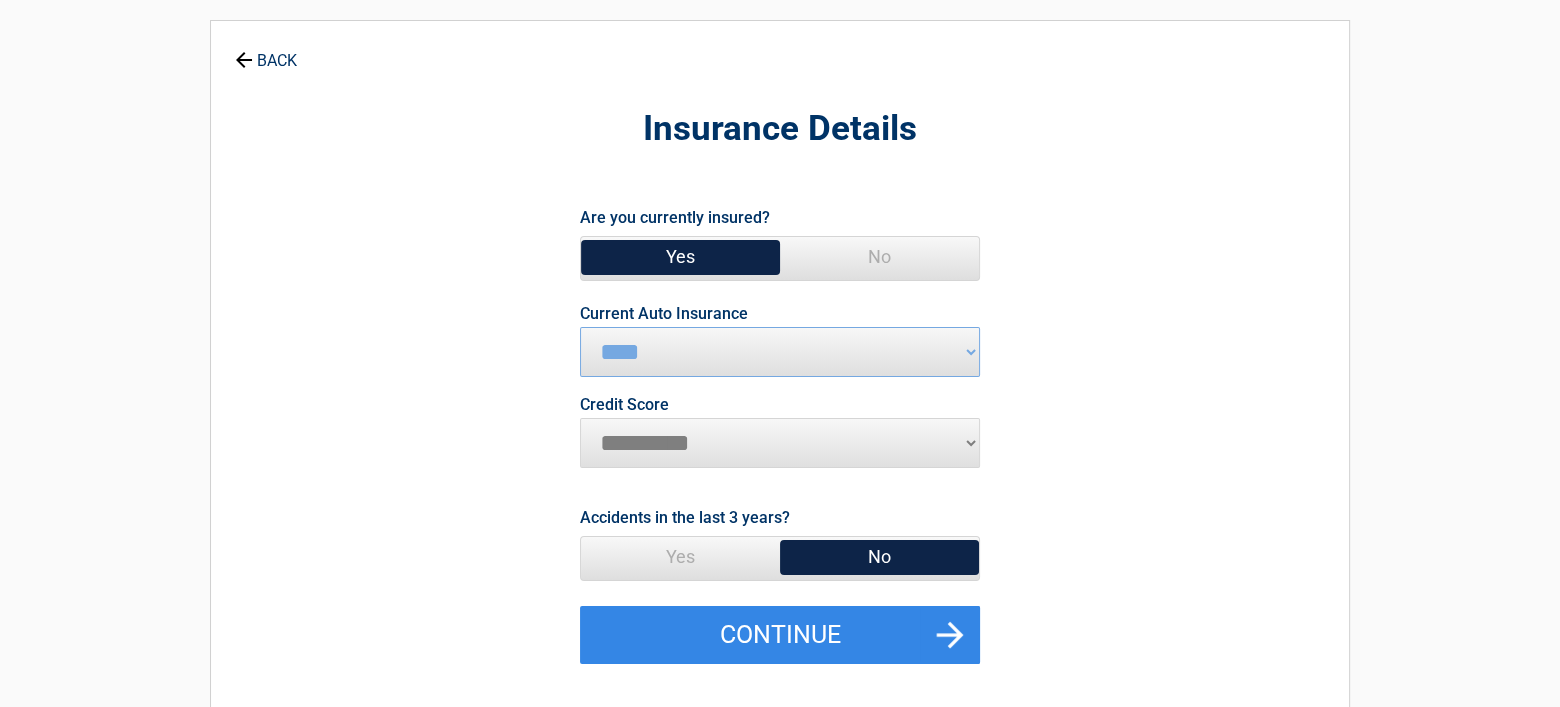 scroll, scrollTop: 100, scrollLeft: 0, axis: vertical 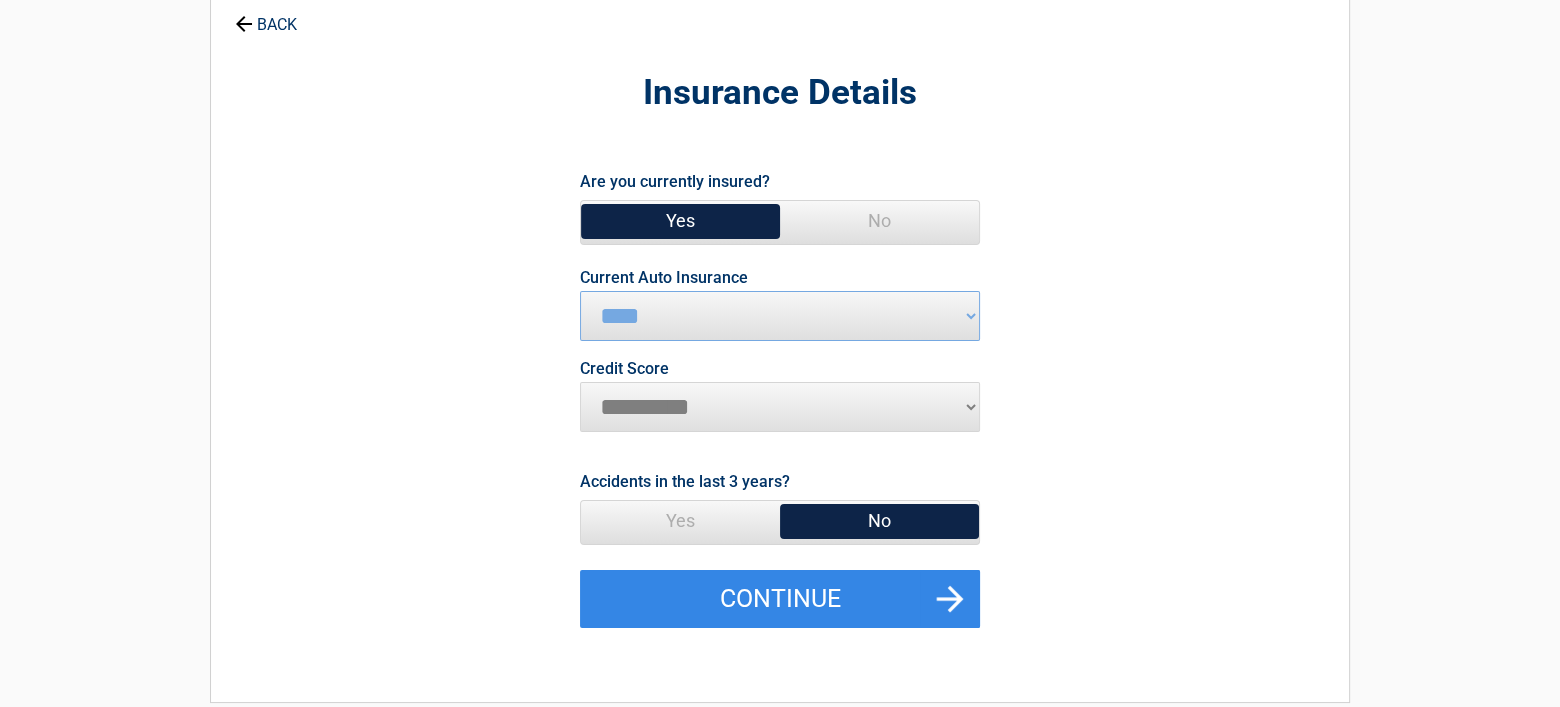 click on "No" at bounding box center (879, 521) 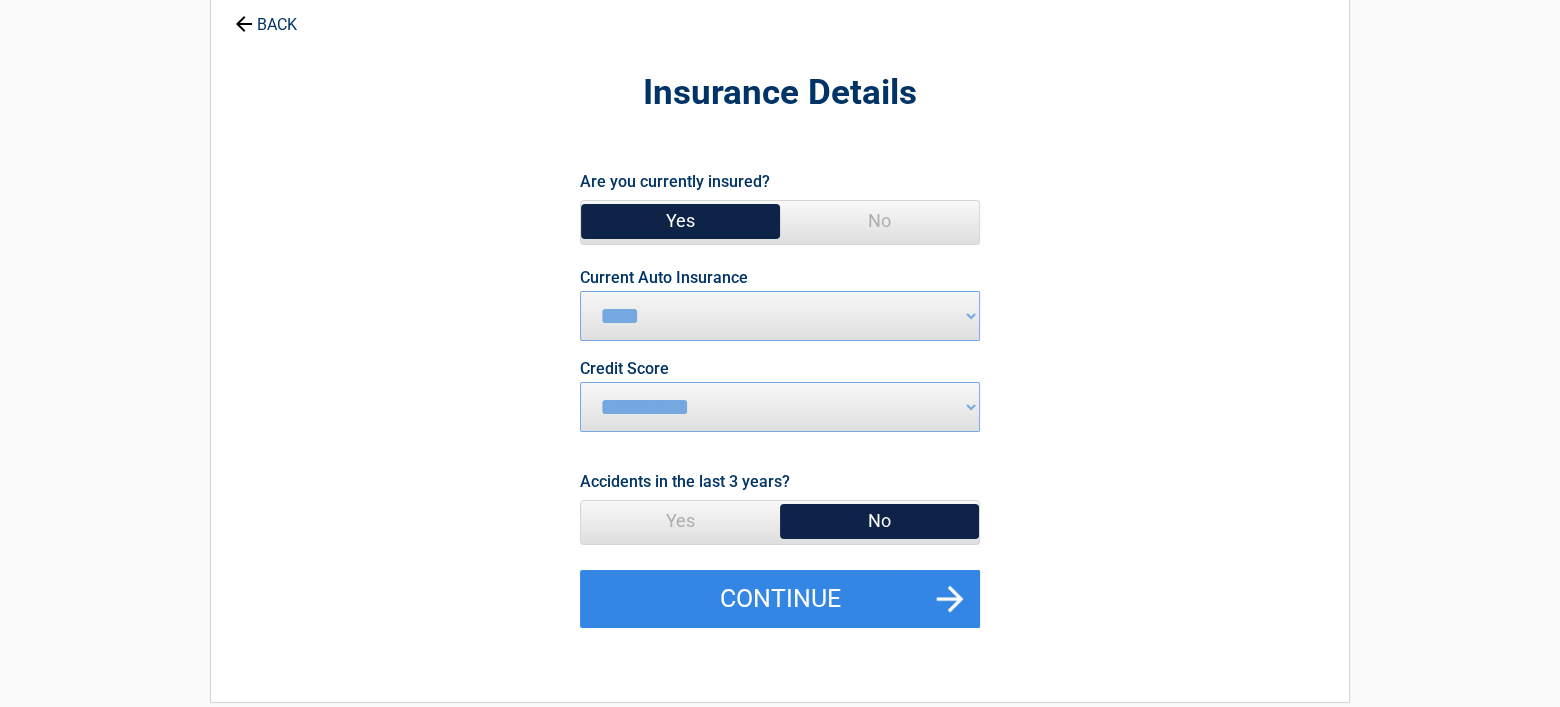 click on "No" at bounding box center (879, 521) 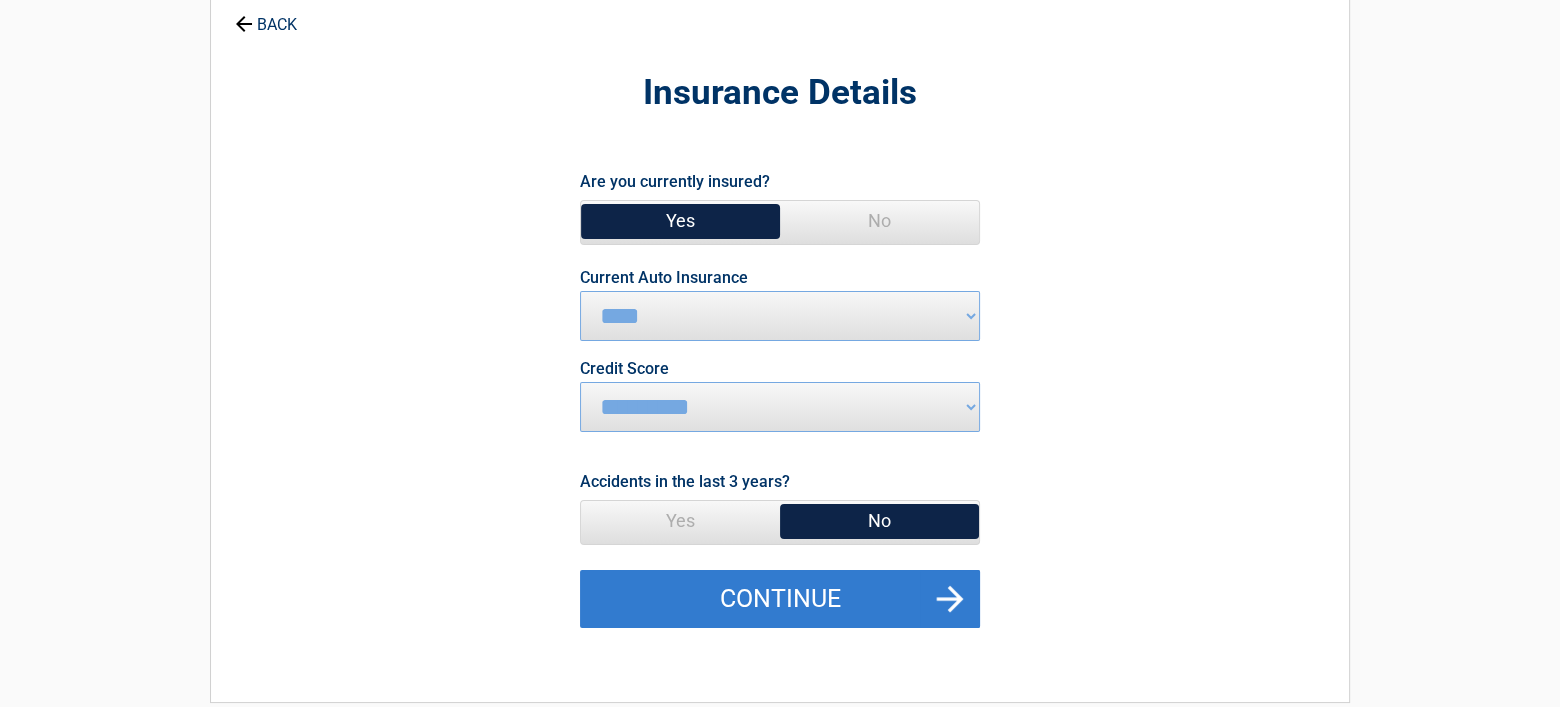 click on "Continue" at bounding box center [780, 599] 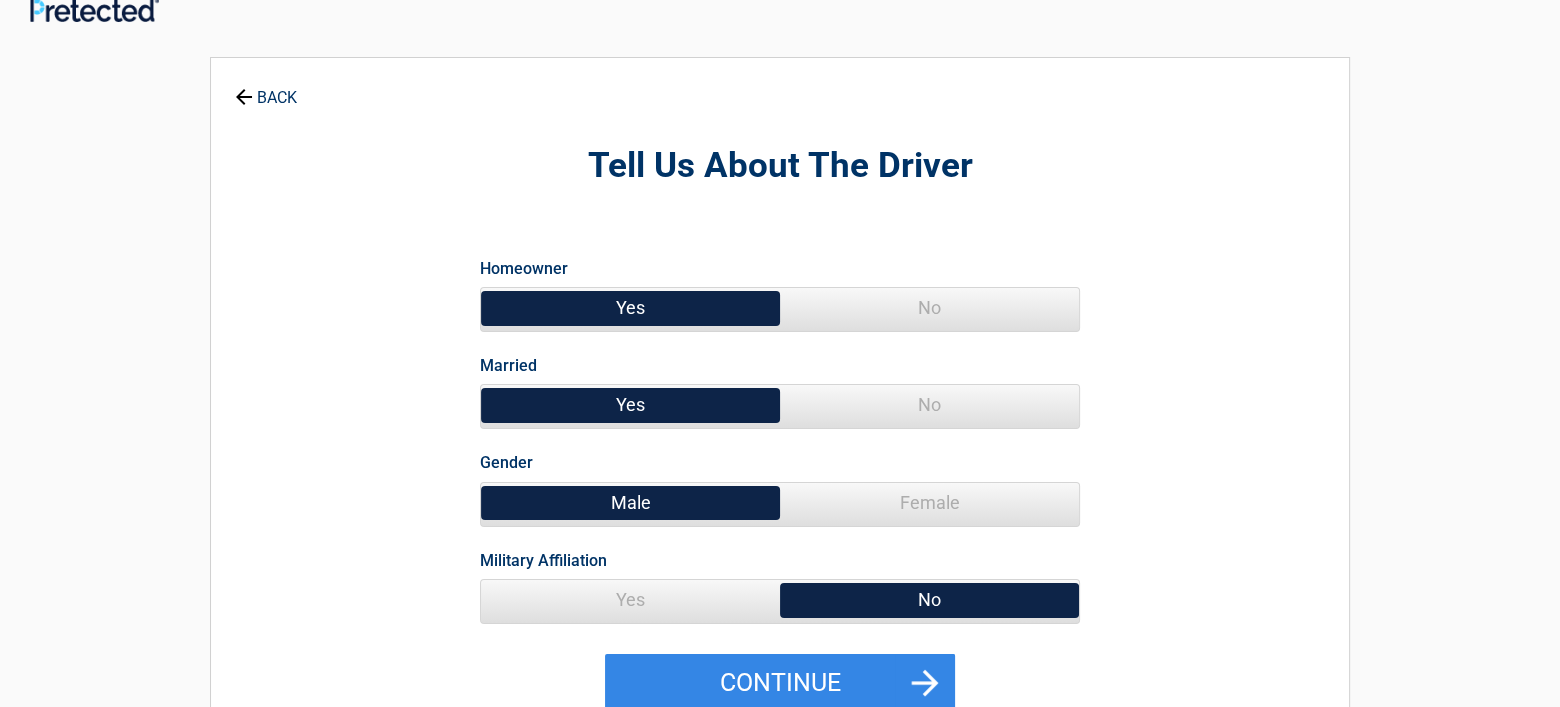 scroll, scrollTop: 0, scrollLeft: 0, axis: both 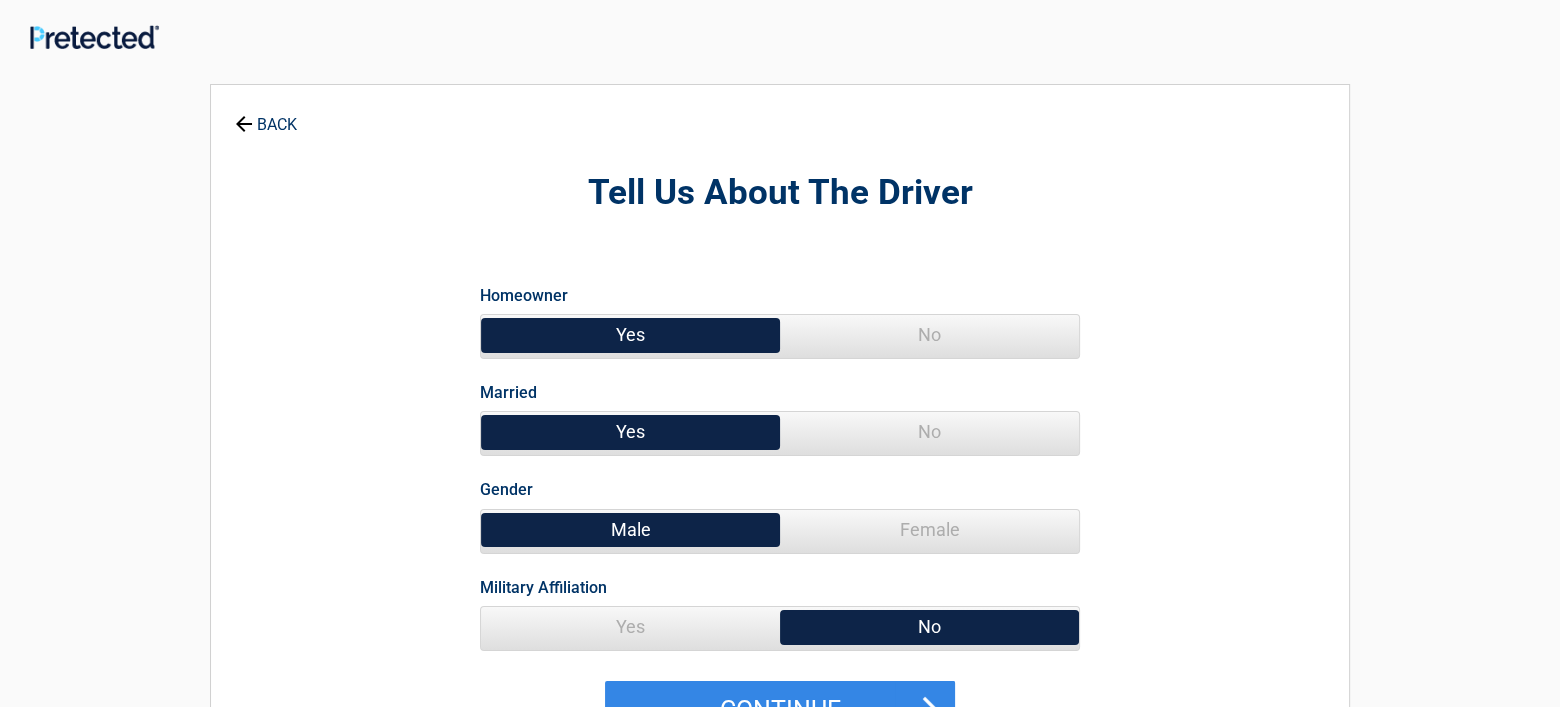 click on "Yes" at bounding box center (630, 627) 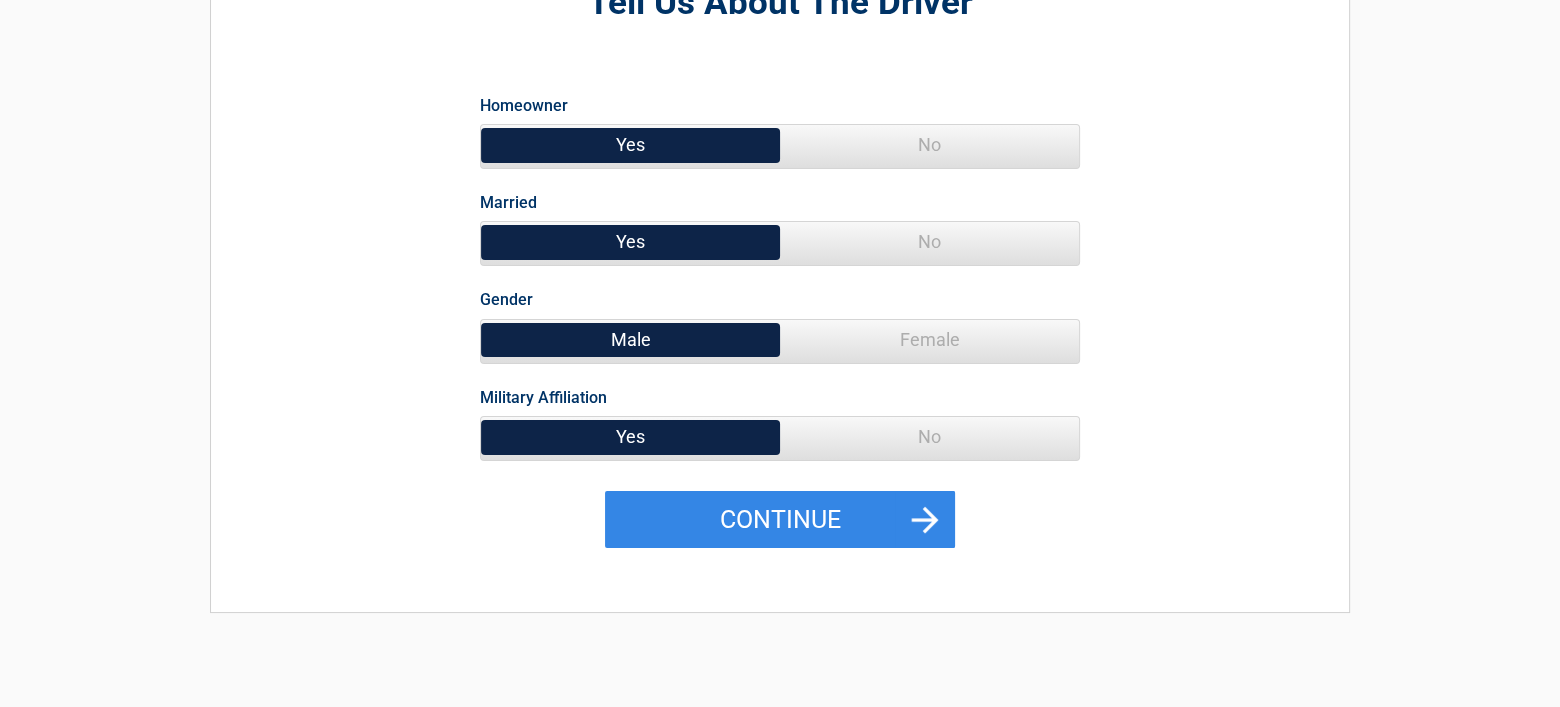 scroll, scrollTop: 200, scrollLeft: 0, axis: vertical 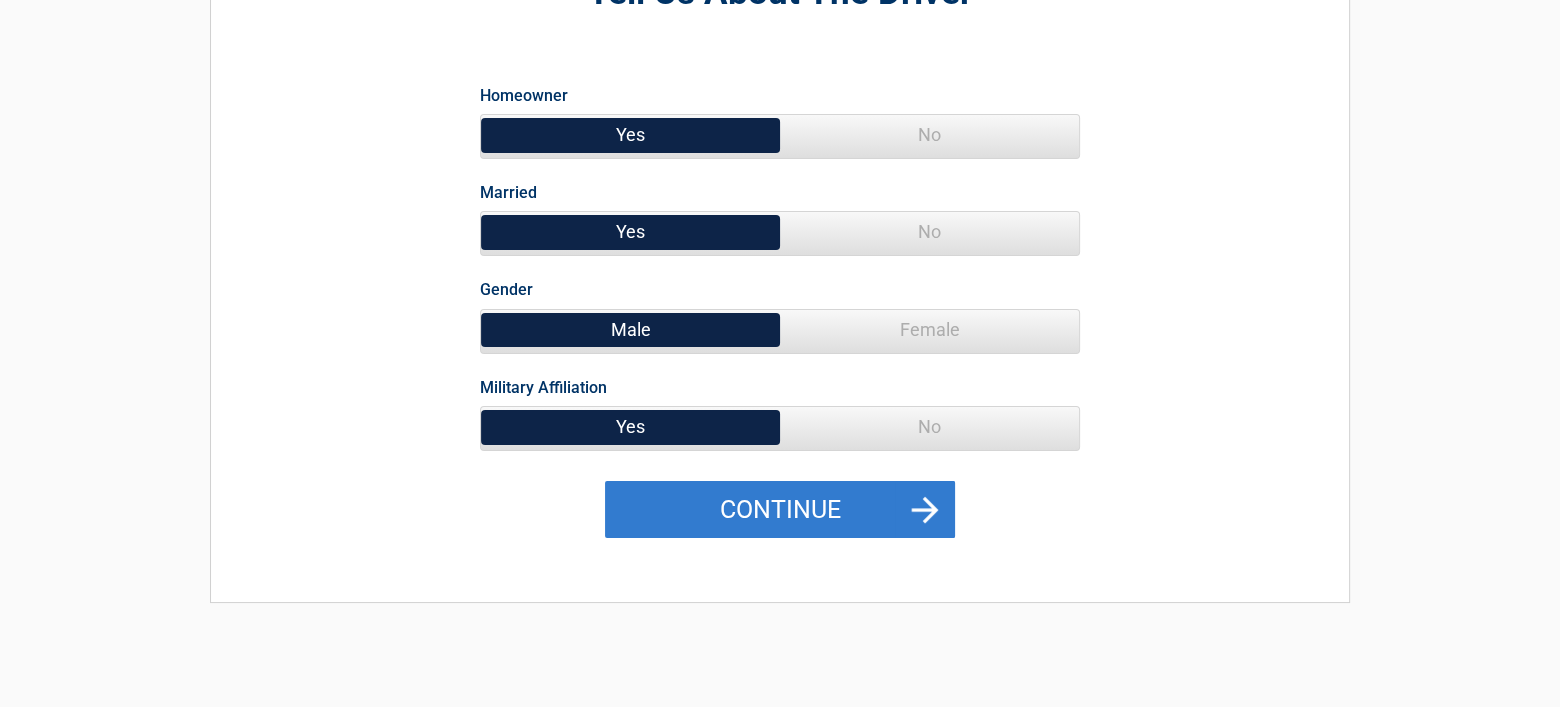 click on "Continue" at bounding box center [780, 510] 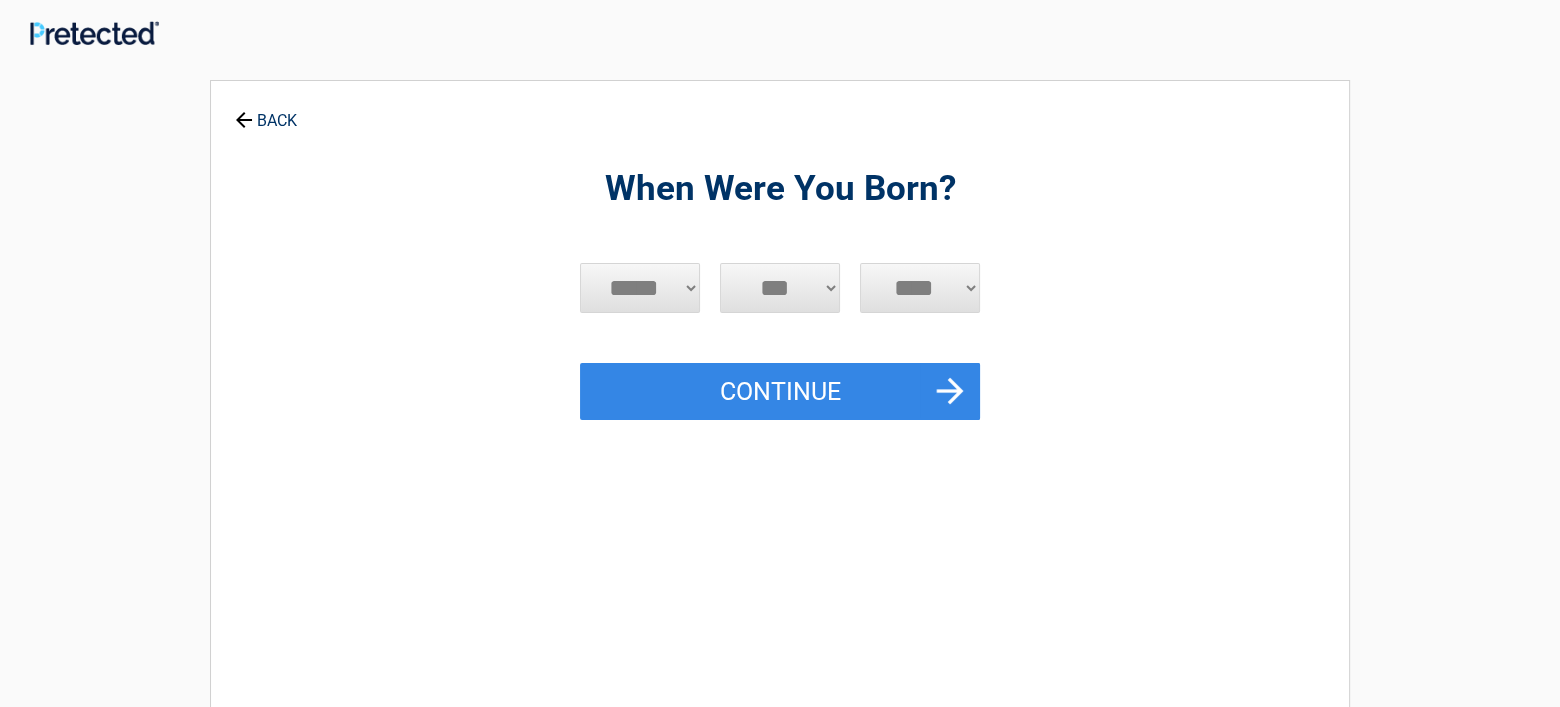 scroll, scrollTop: 0, scrollLeft: 0, axis: both 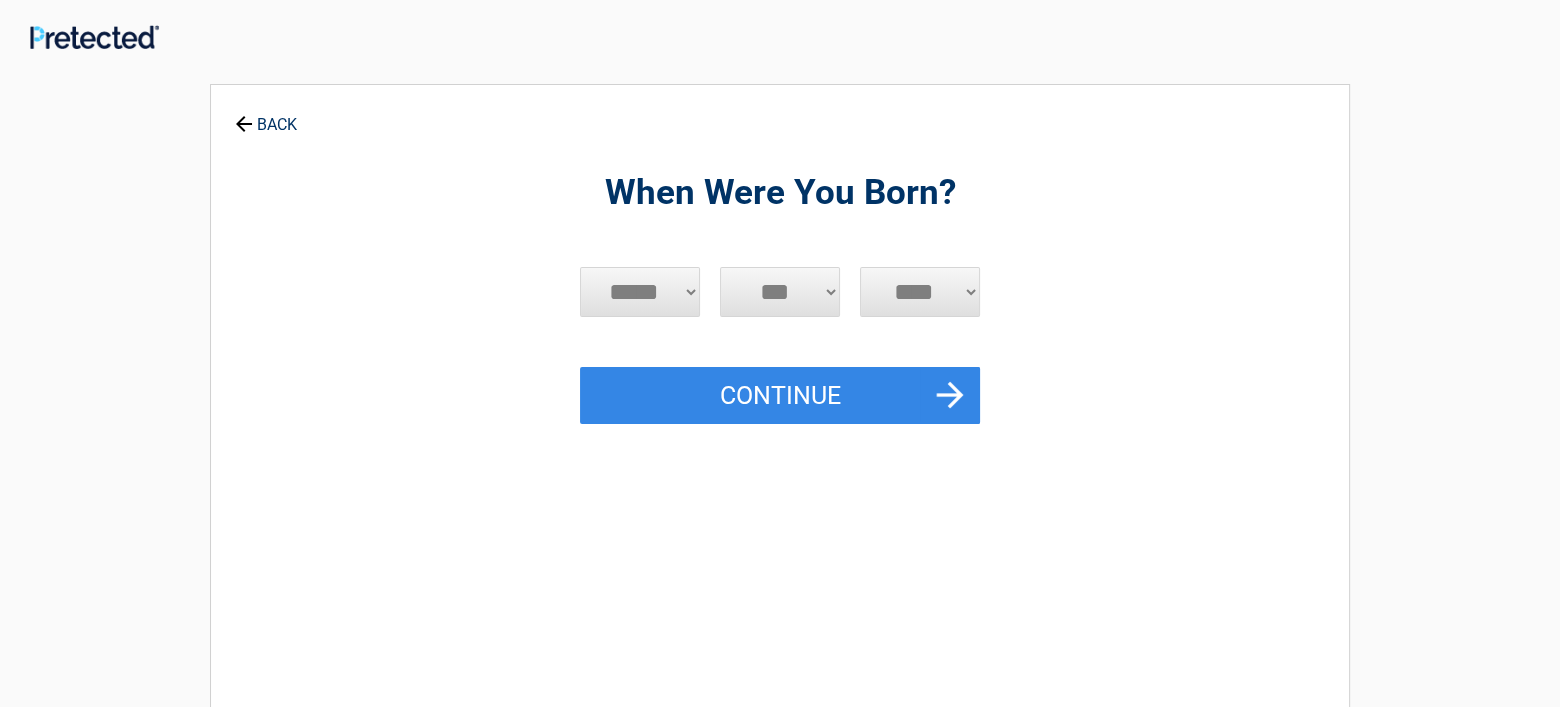 click on "*****
***
***
***
***
***
***
***
***
***
***
***
***" at bounding box center [640, 292] 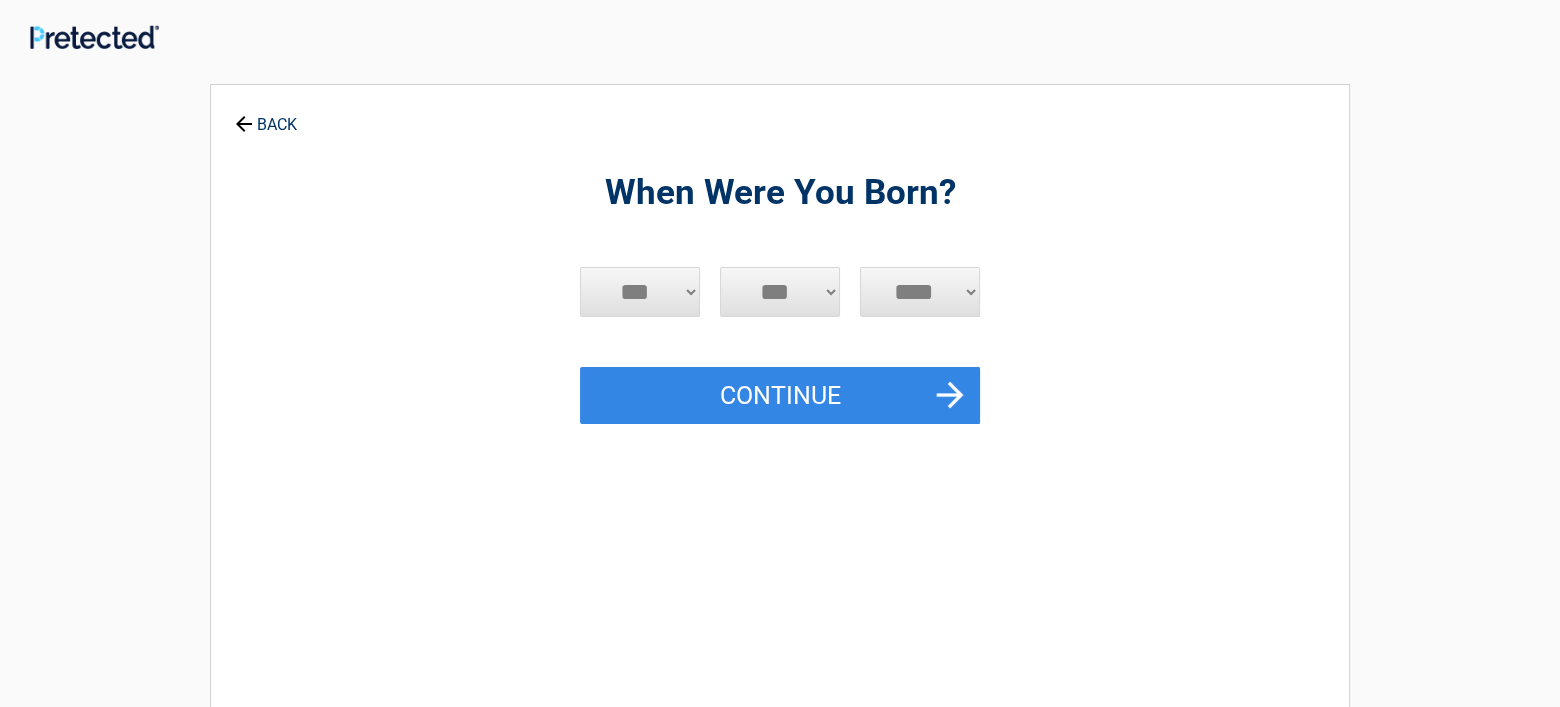 click on "*****
***
***
***
***
***
***
***
***
***
***
***
***" at bounding box center (640, 292) 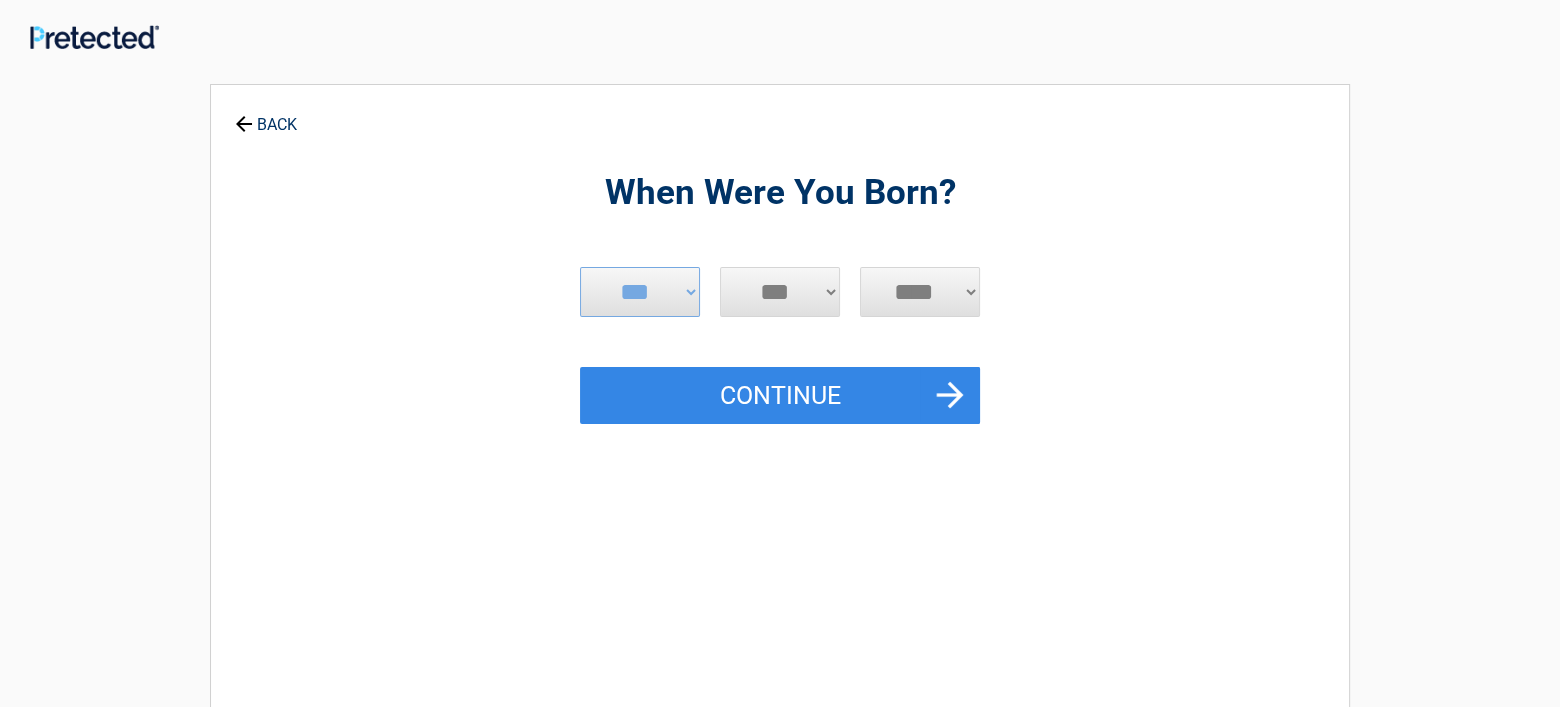 click on "*** * * * * * * * * * ** ** ** ** ** ** ** ** ** ** ** ** ** ** ** ** ** ** ** **" at bounding box center (780, 292) 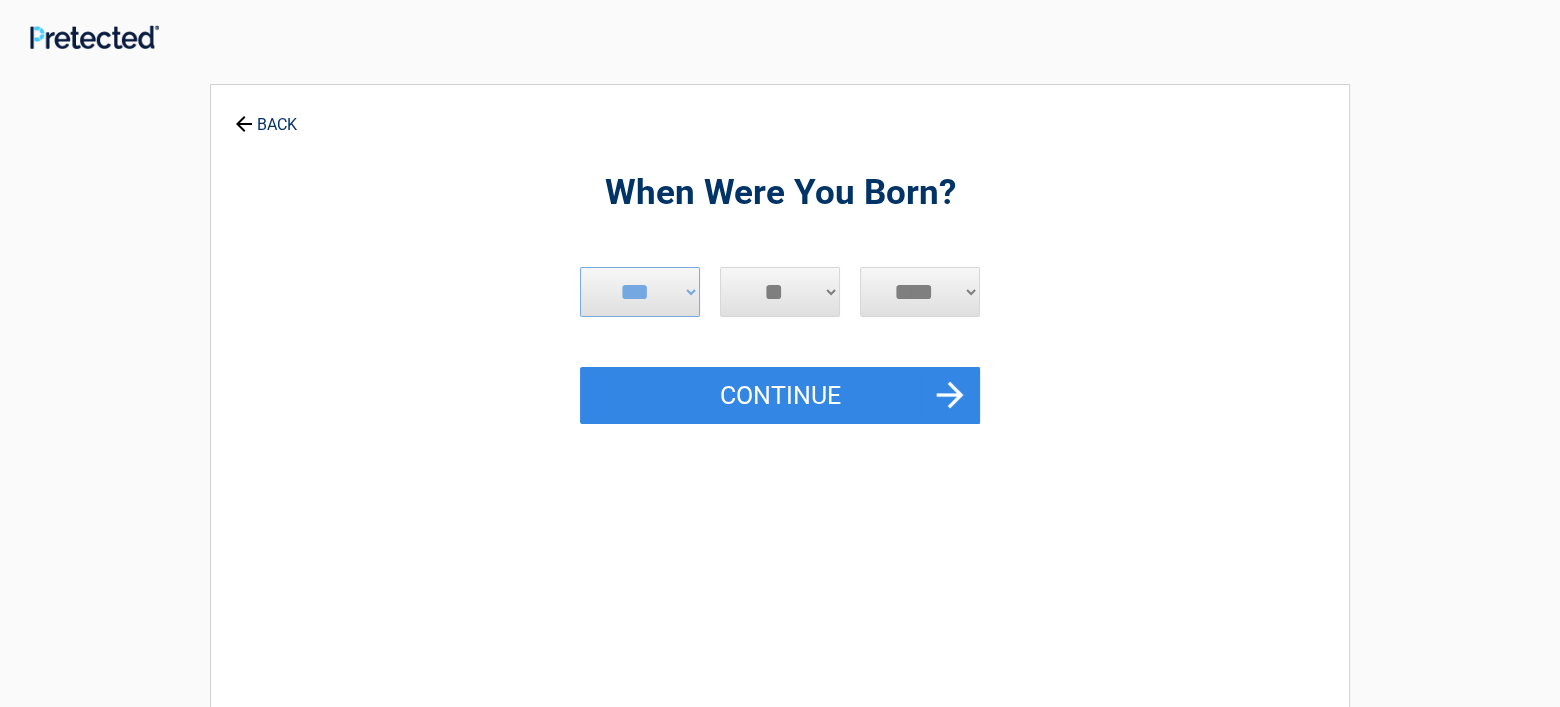 click on "*** * * * * * * * * * ** ** ** ** ** ** ** ** ** ** ** ** ** ** ** ** ** ** ** **" at bounding box center [780, 292] 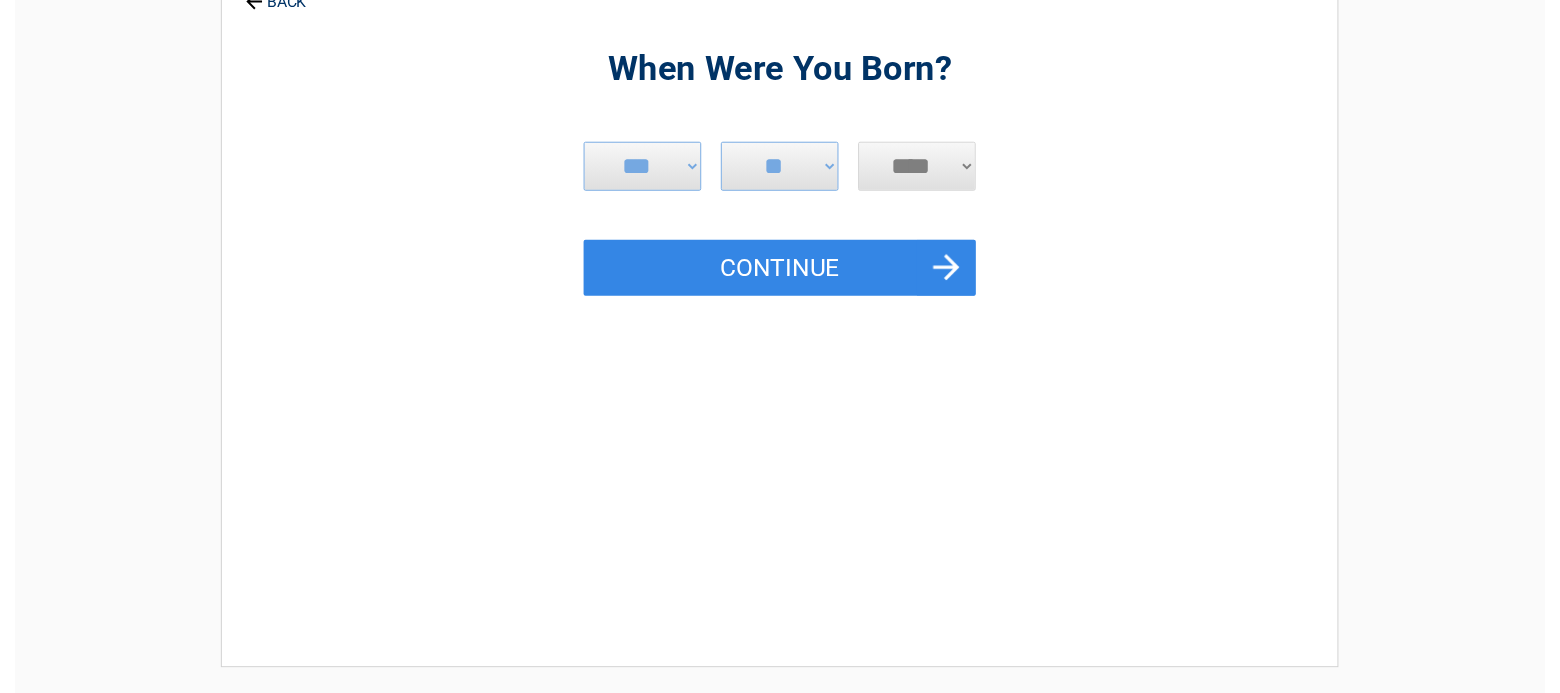 scroll, scrollTop: 100, scrollLeft: 0, axis: vertical 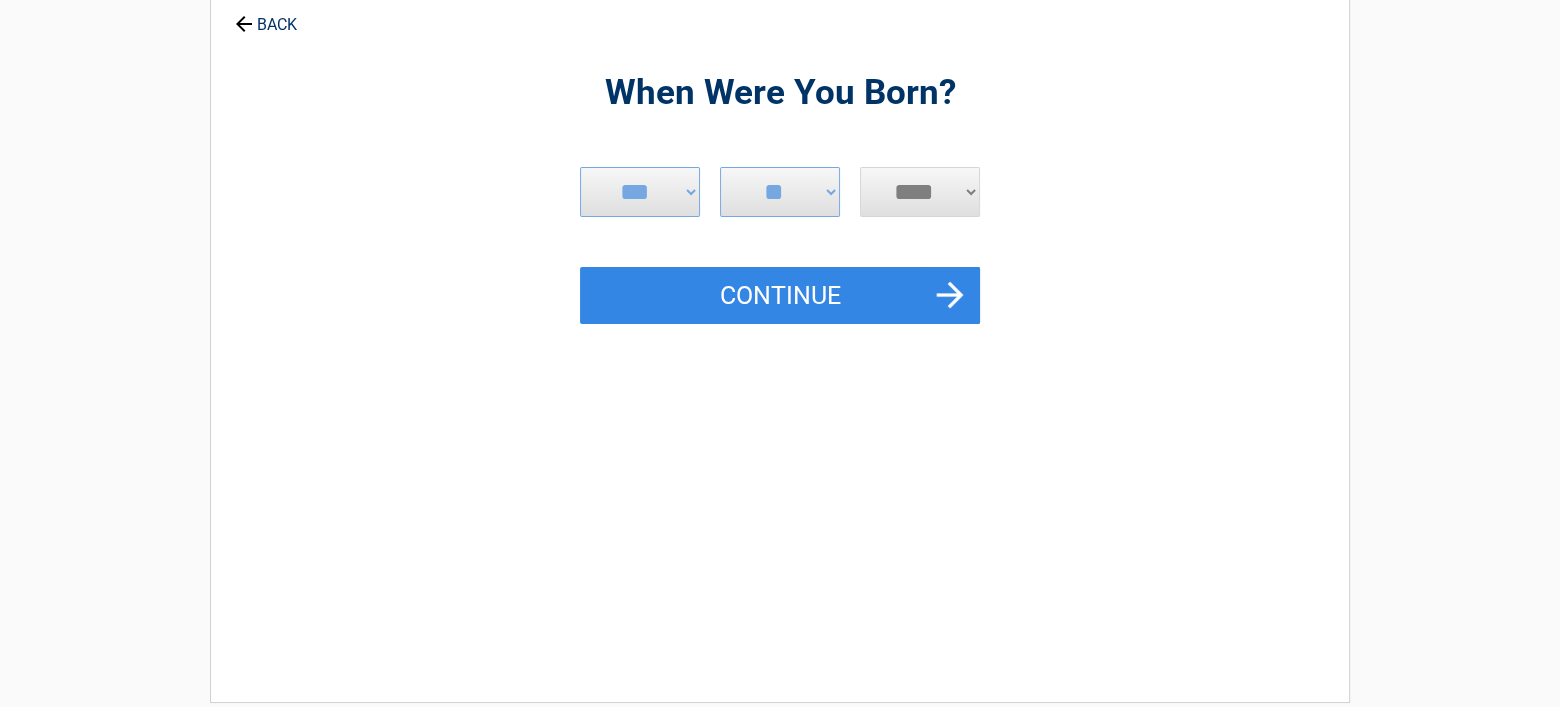 click on "****
****
****
****
****
****
****
****
****
****
****
****
****
****
****
****
****
****
****
****
****
****
****
****
****
****
****
****
****
****
****
****
****
****
****
****
****
****
****
****
****
****
****
****
****
****
****
****
****
****
****
****
****
****
****
****
****
****
****
****
****
****
****
****" at bounding box center [920, 192] 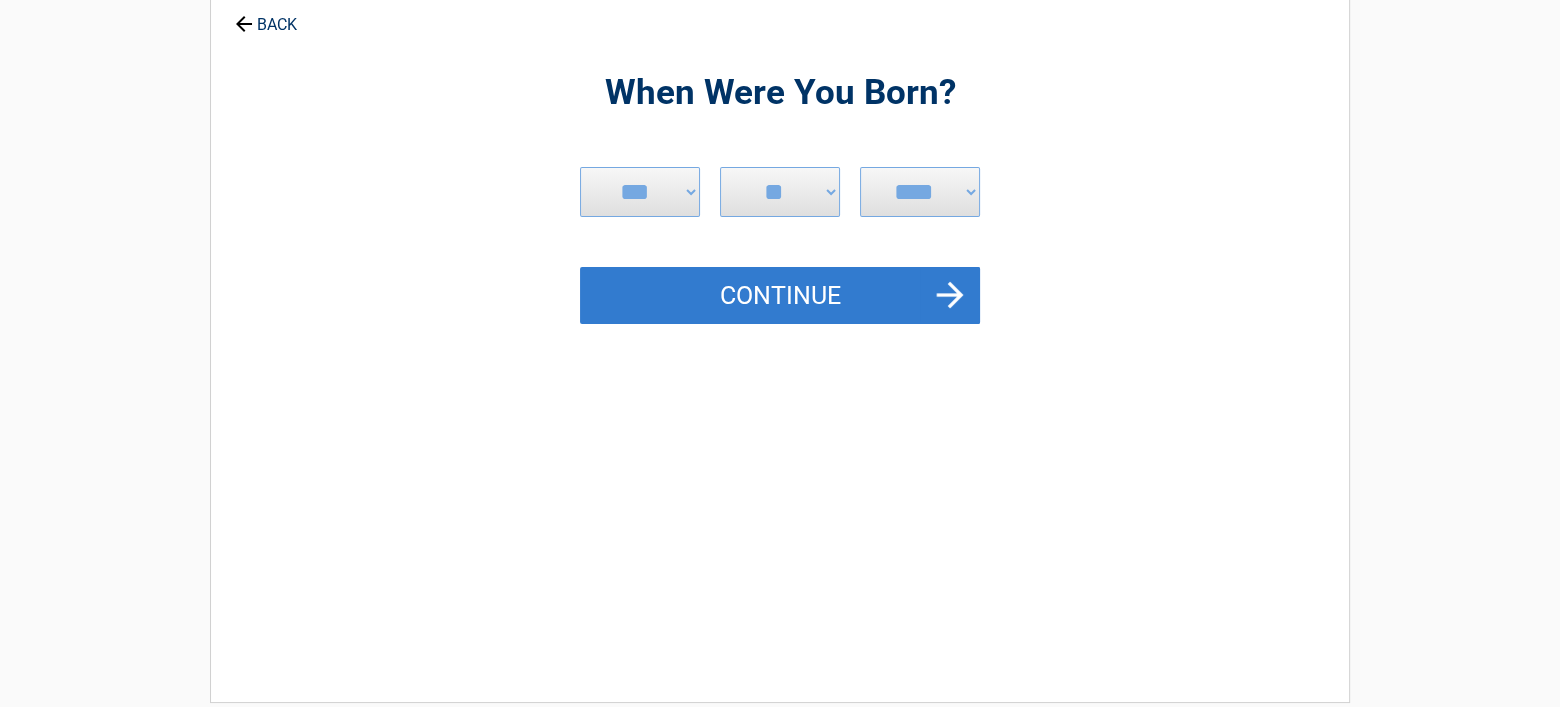 click on "Continue" at bounding box center (780, 296) 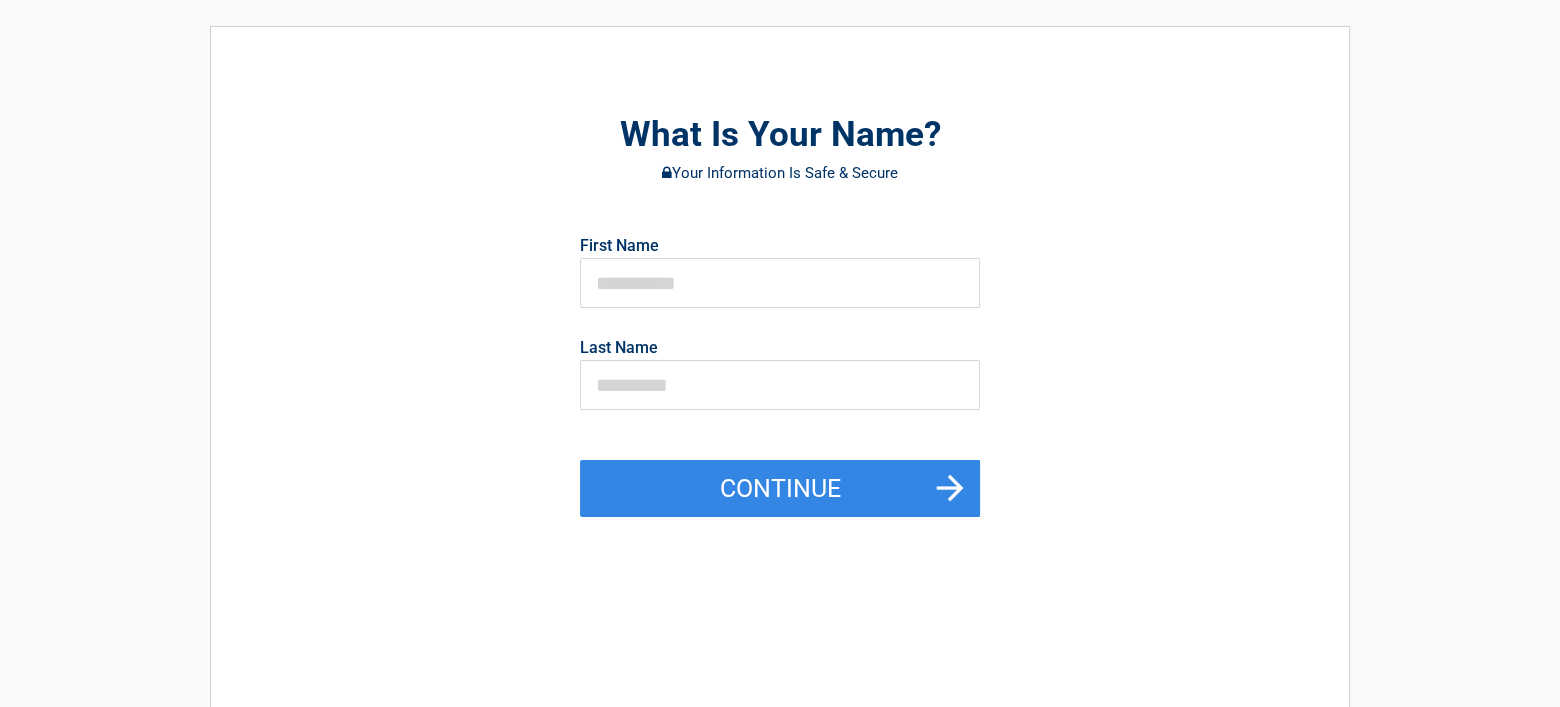 scroll, scrollTop: 0, scrollLeft: 0, axis: both 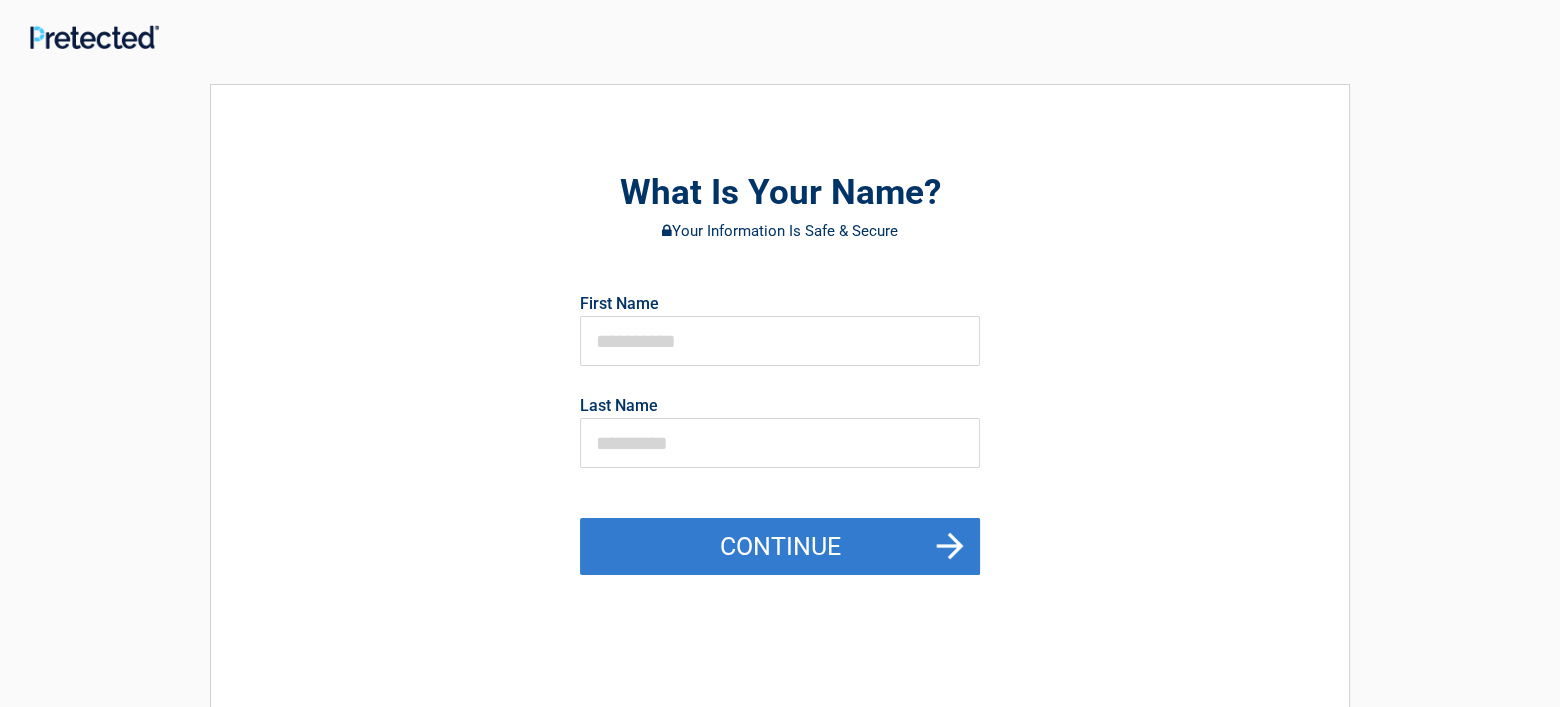 click on "Continue" at bounding box center [780, 547] 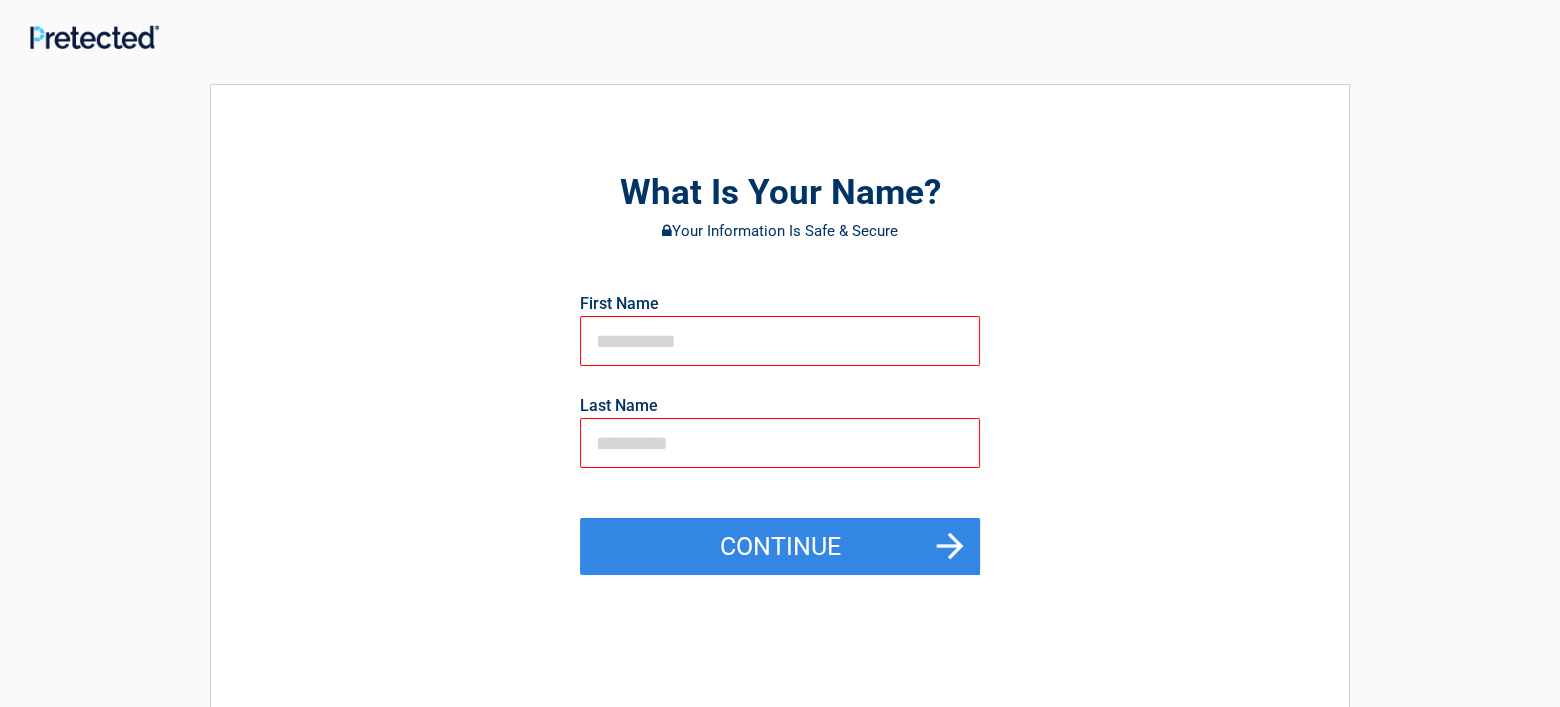 click at bounding box center [780, 341] 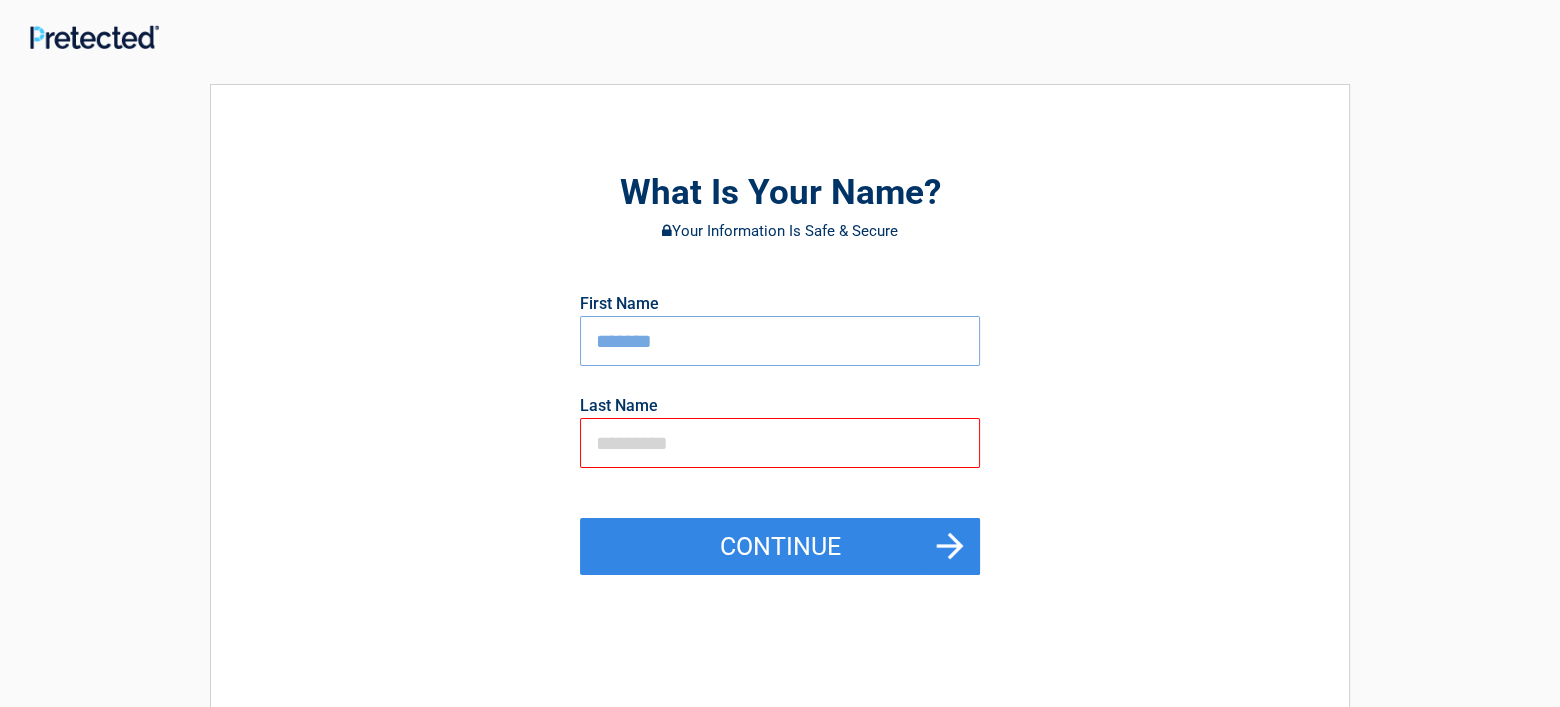 click at bounding box center (780, 443) 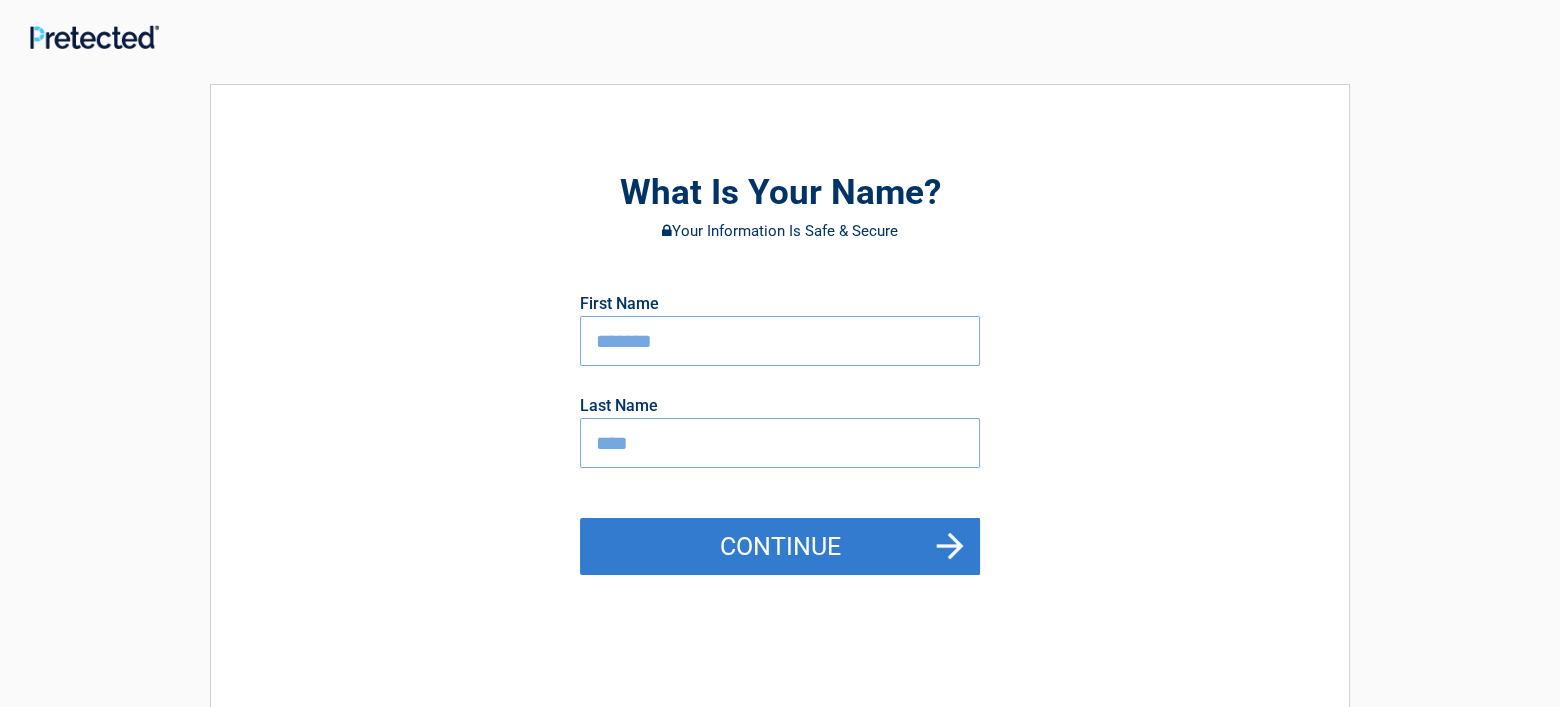 type on "****" 